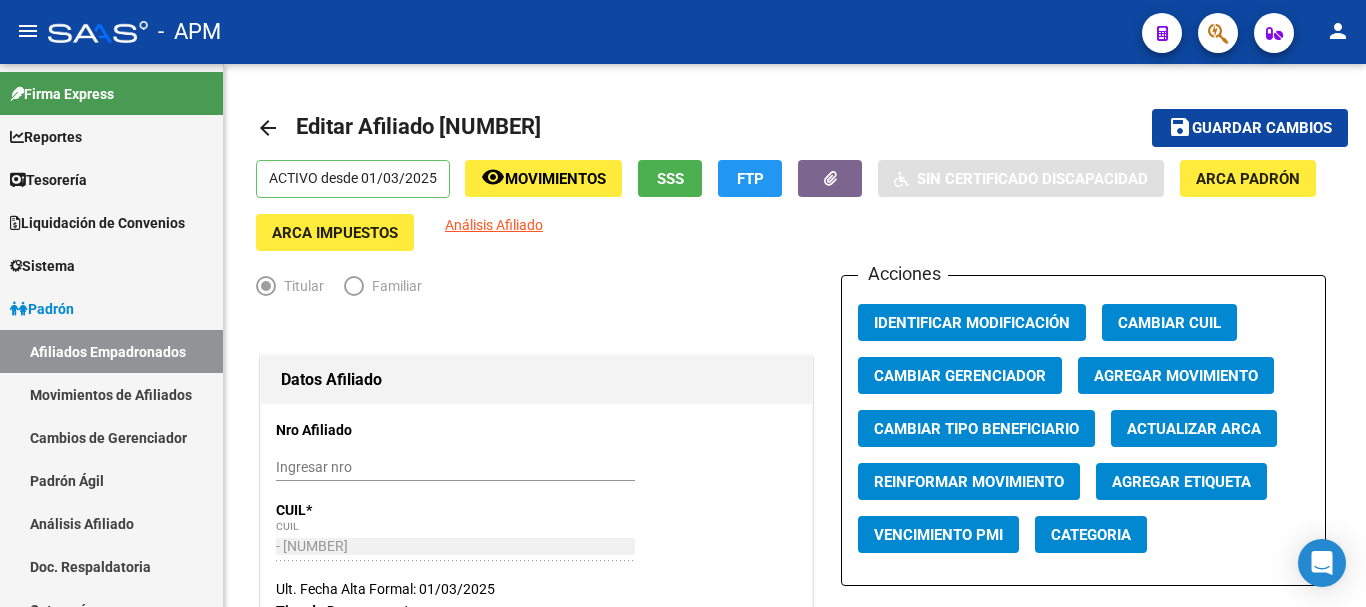 scroll, scrollTop: 0, scrollLeft: 0, axis: both 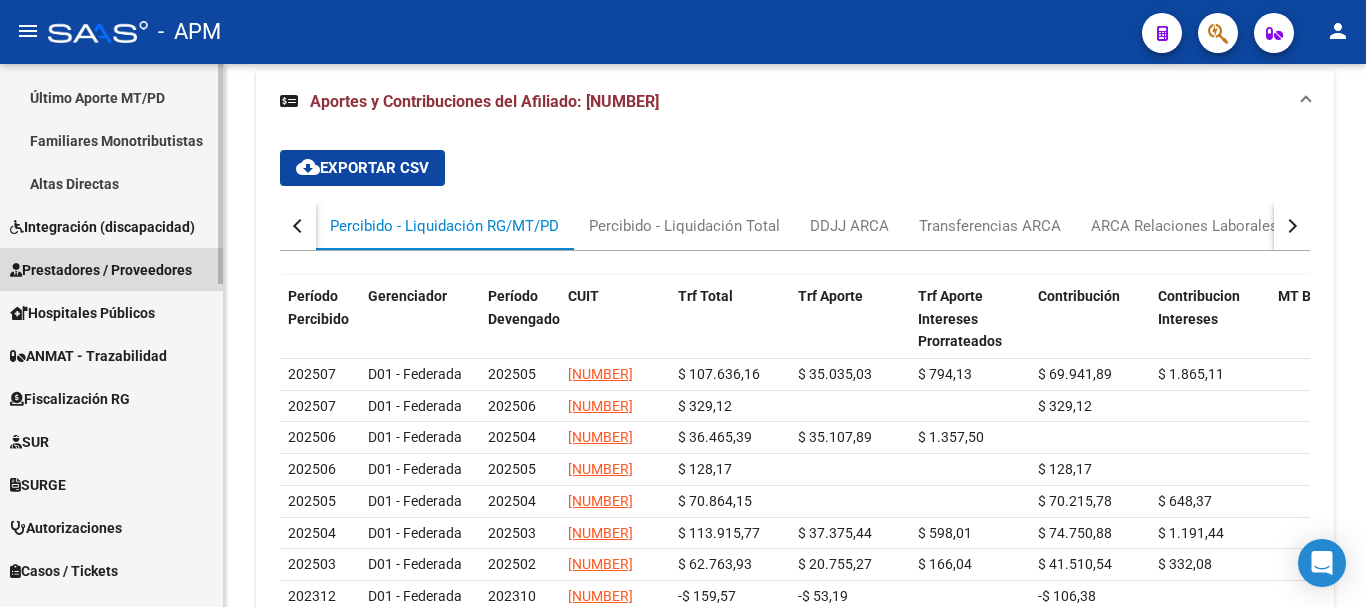 click on "Prestadores / Proveedores" at bounding box center (101, 270) 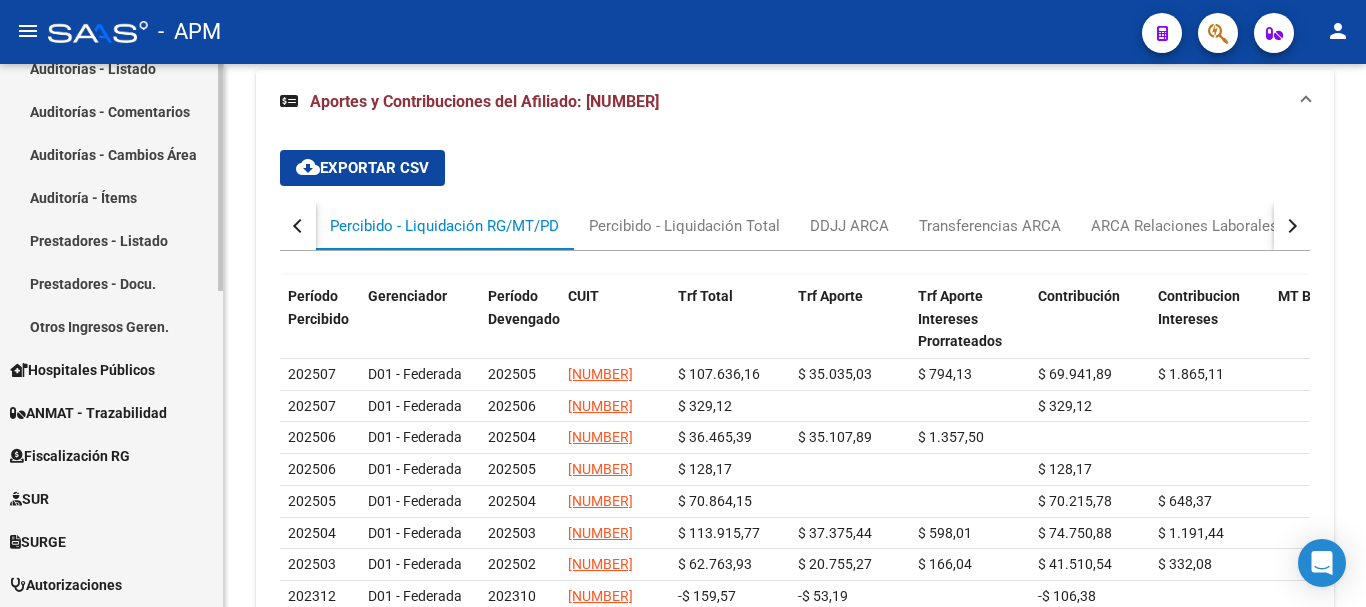 scroll, scrollTop: 398, scrollLeft: 0, axis: vertical 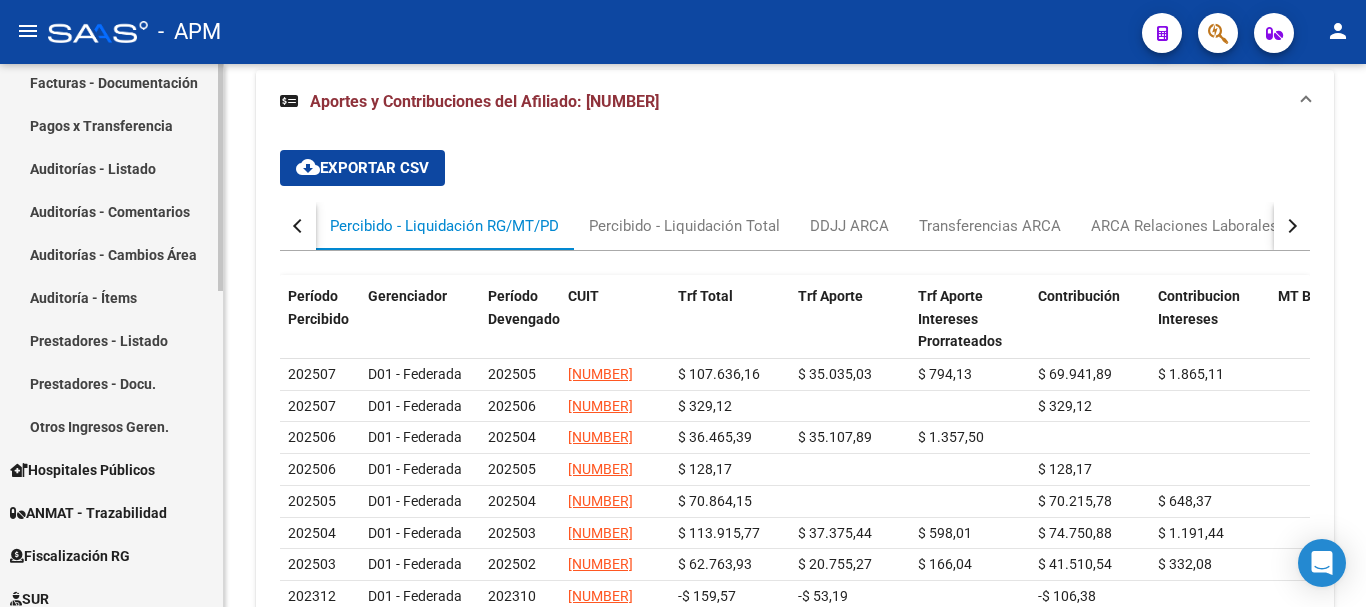 click on "Auditorías - Listado" at bounding box center (111, 168) 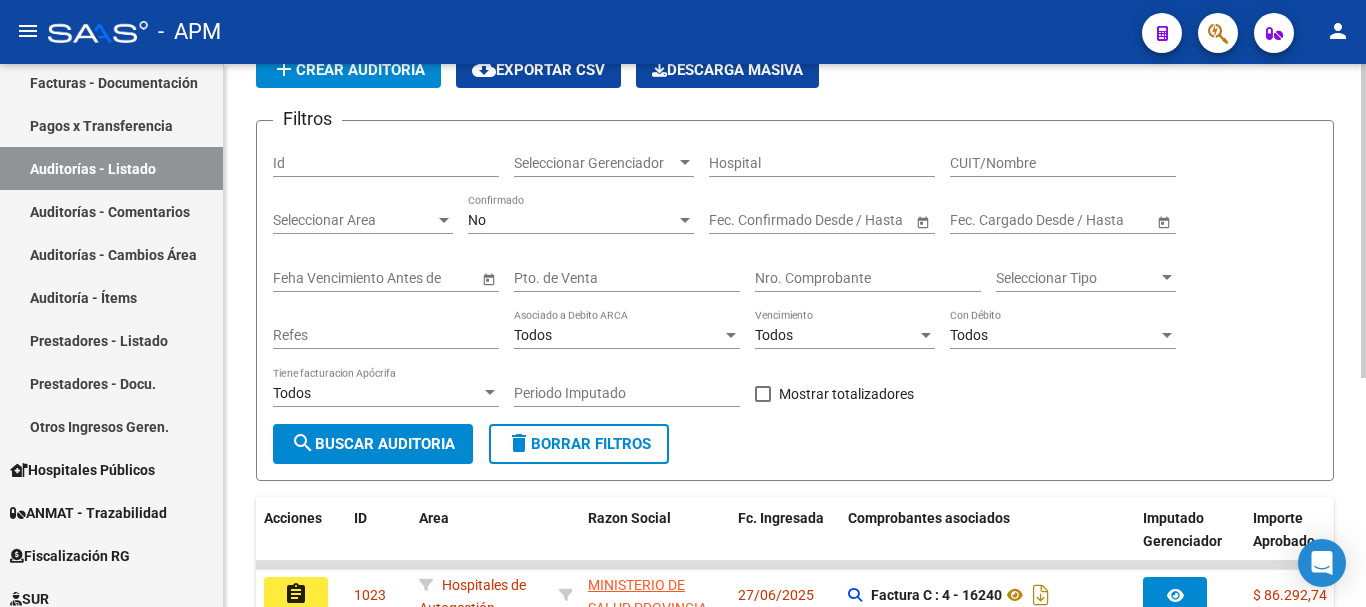 scroll, scrollTop: 0, scrollLeft: 0, axis: both 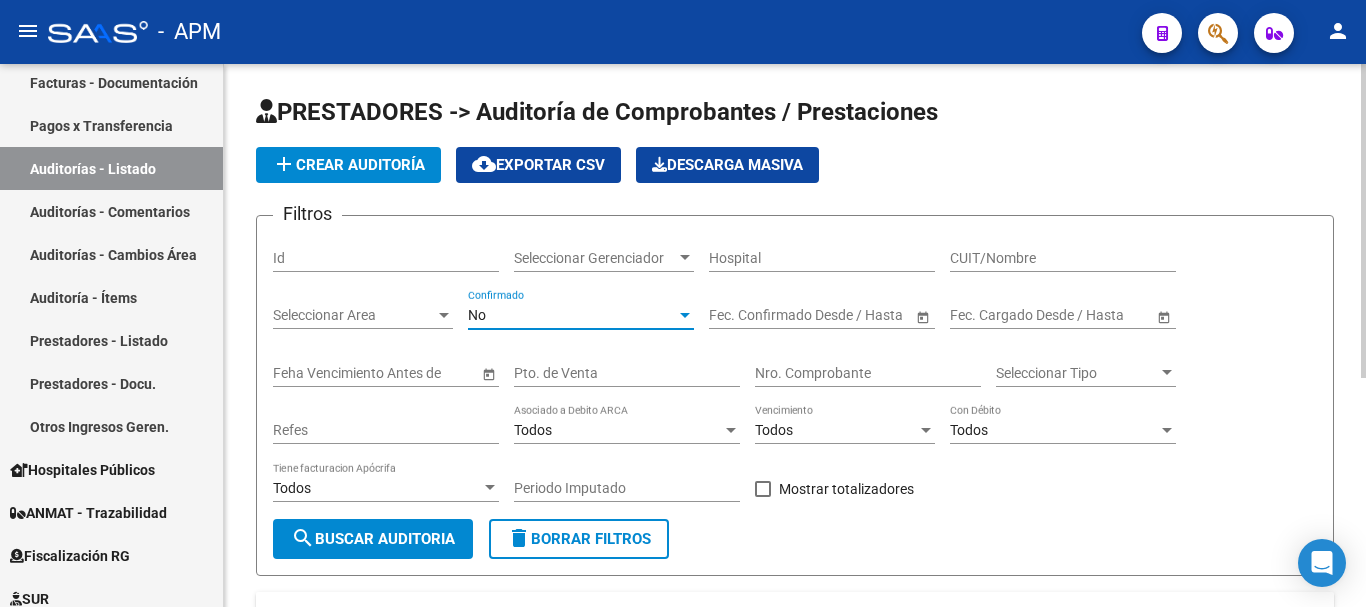 click on "No" at bounding box center (572, 315) 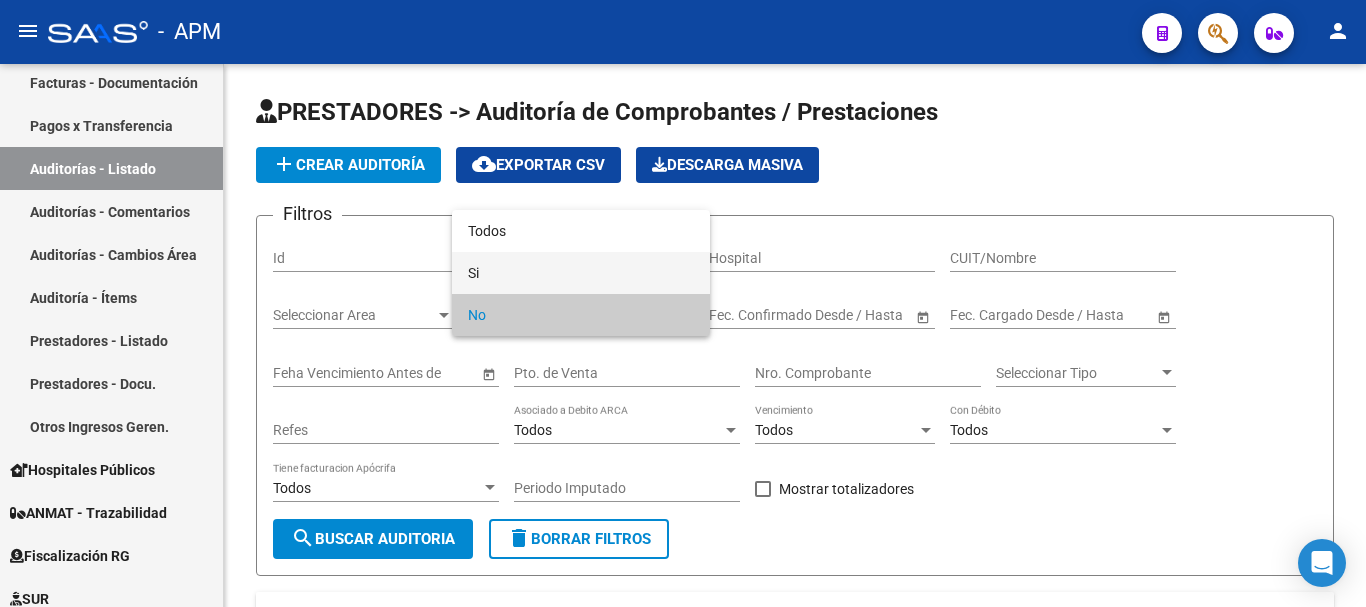 click on "Si" at bounding box center [581, 273] 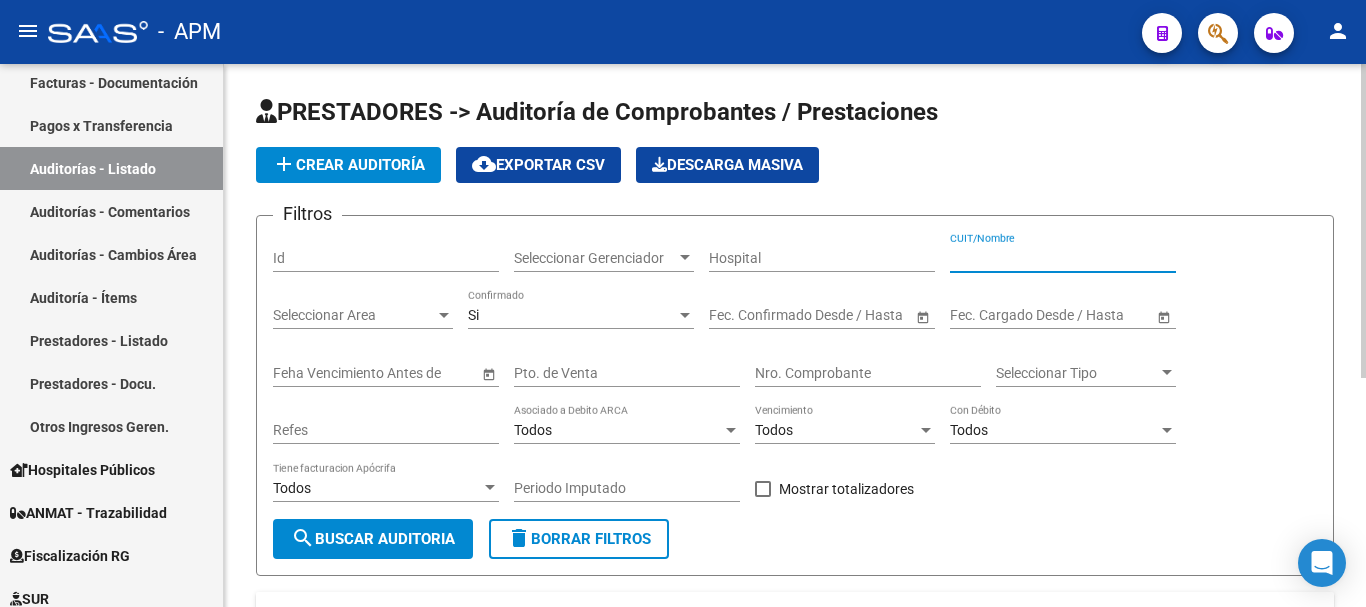 click on "CUIT/Nombre" at bounding box center [1063, 258] 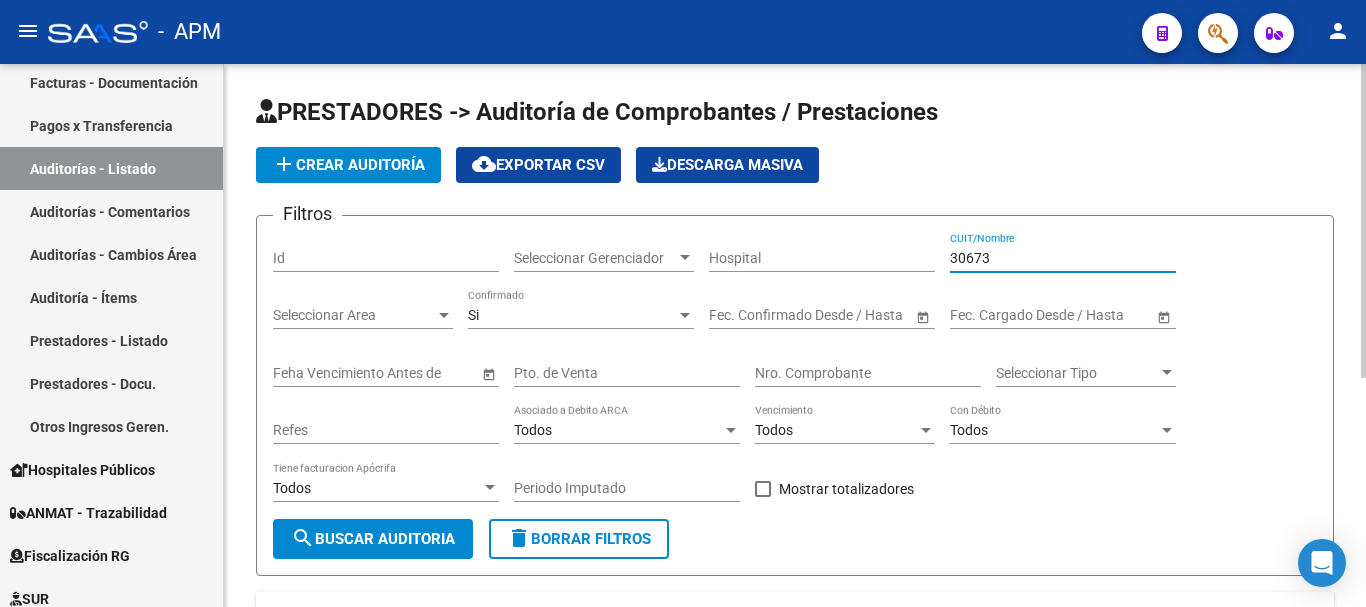 click on "30673" at bounding box center (1063, 258) 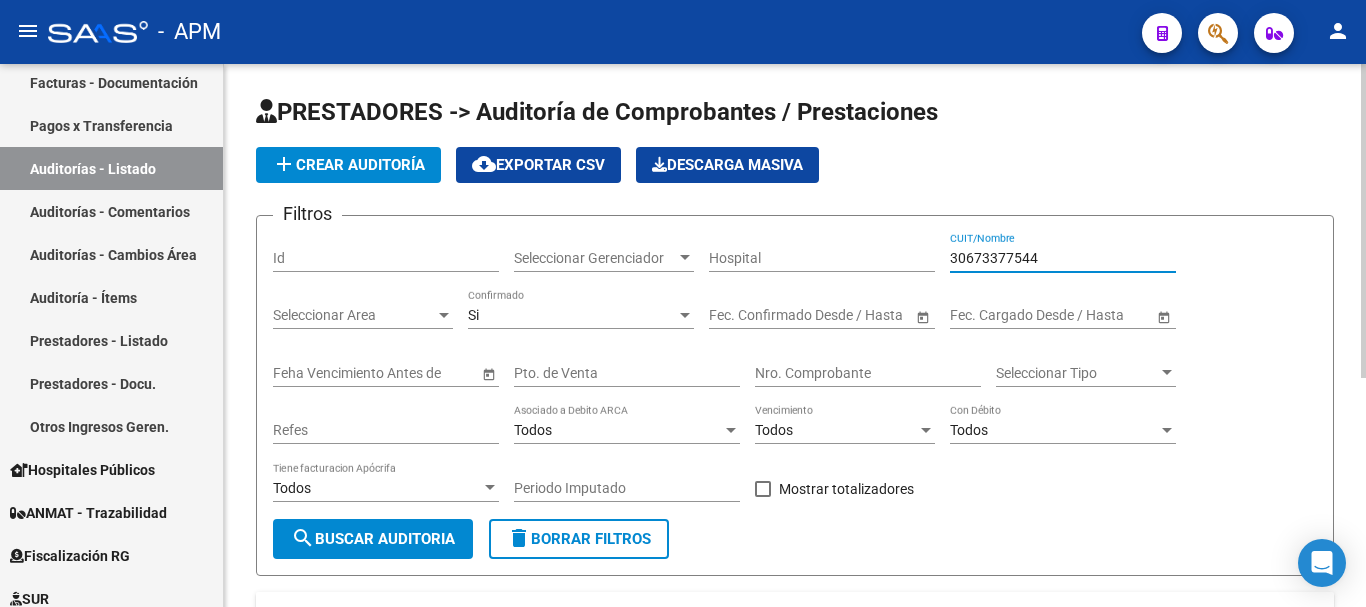 type on "30673377544" 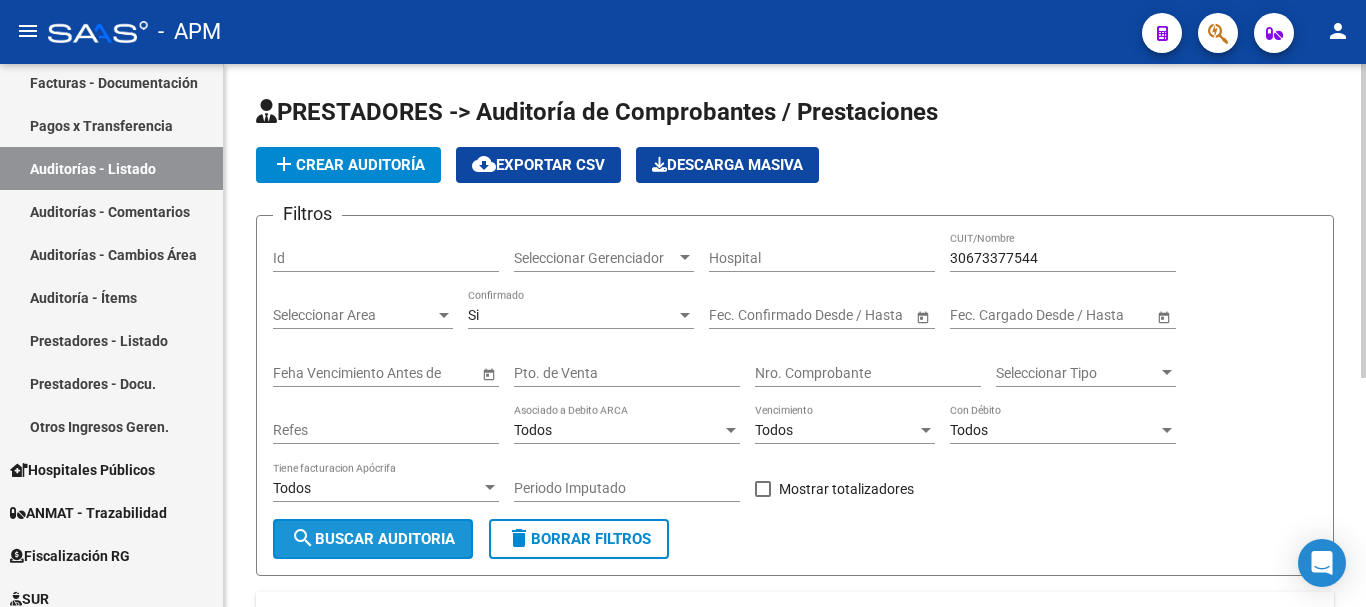click on "search  Buscar Auditoria" 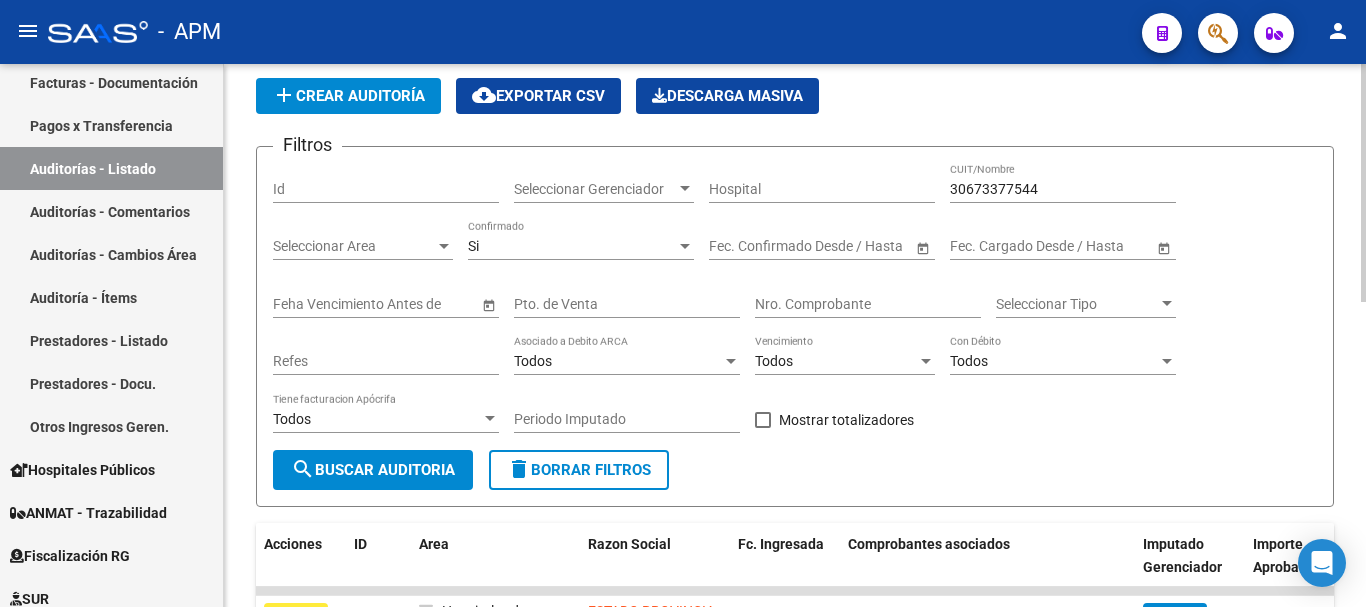 scroll, scrollTop: 0, scrollLeft: 0, axis: both 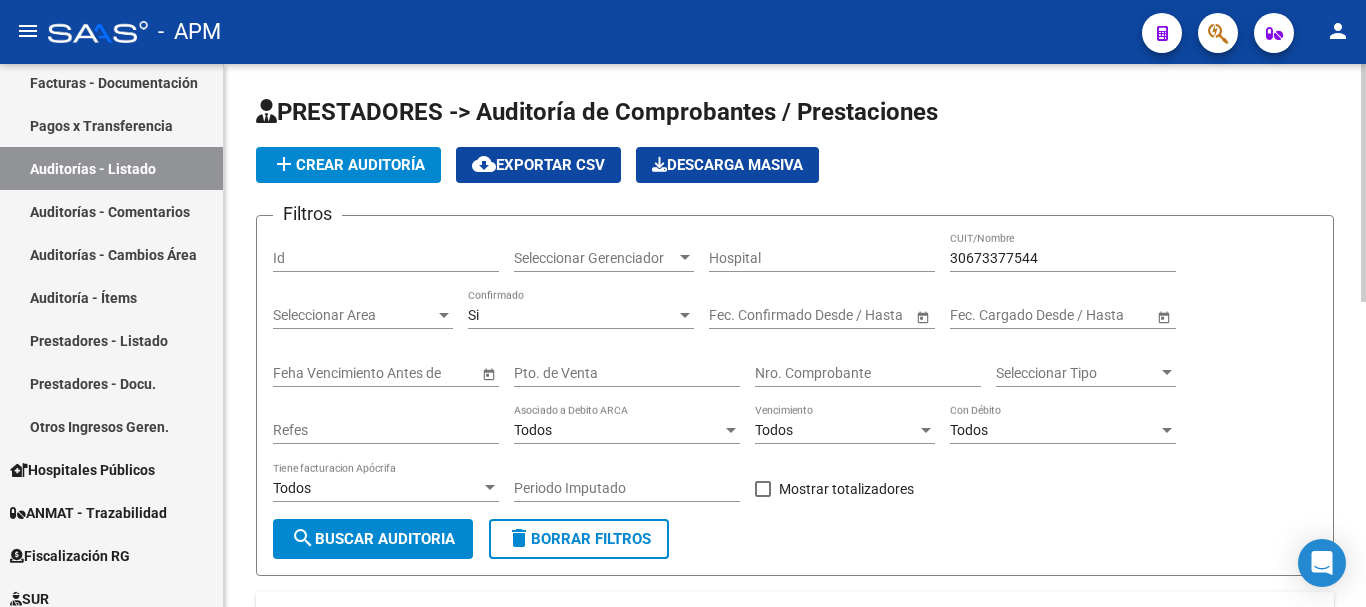 click 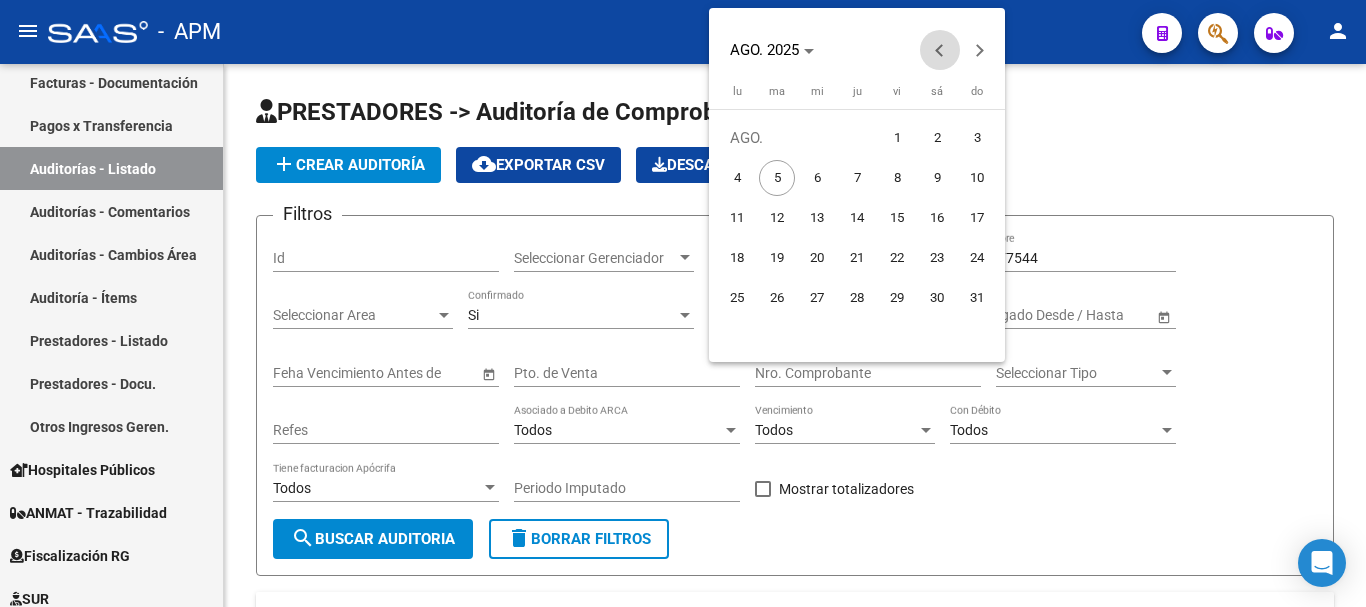 click at bounding box center [940, 50] 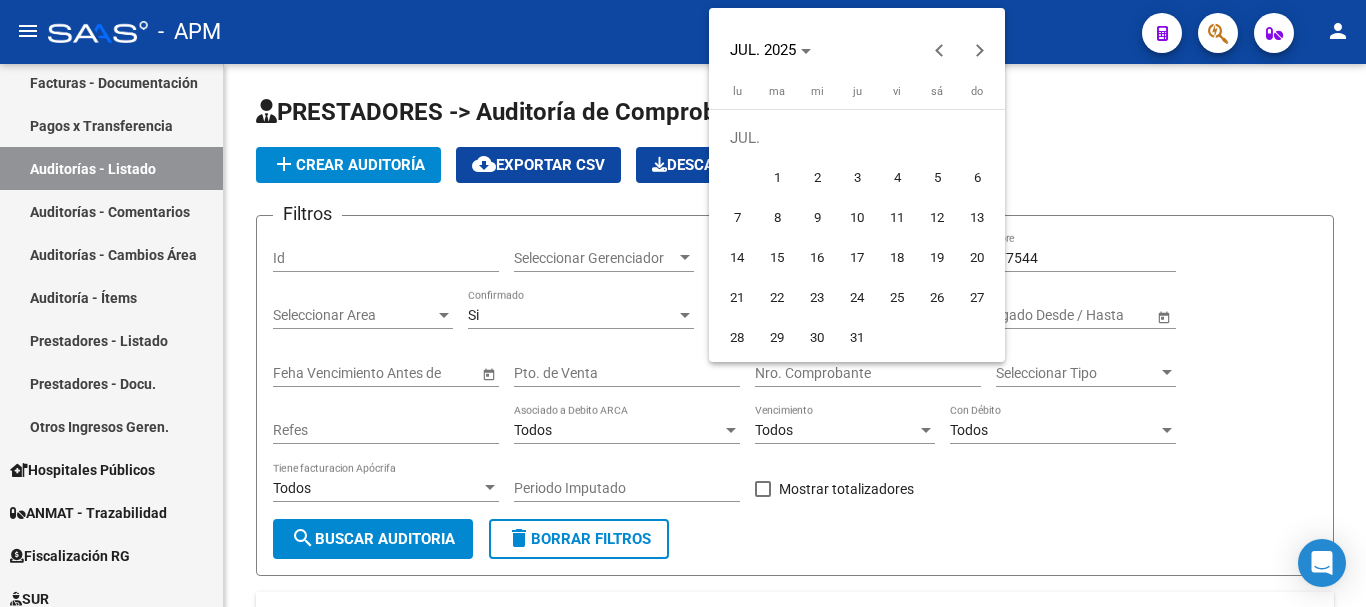 click on "1" at bounding box center [777, 178] 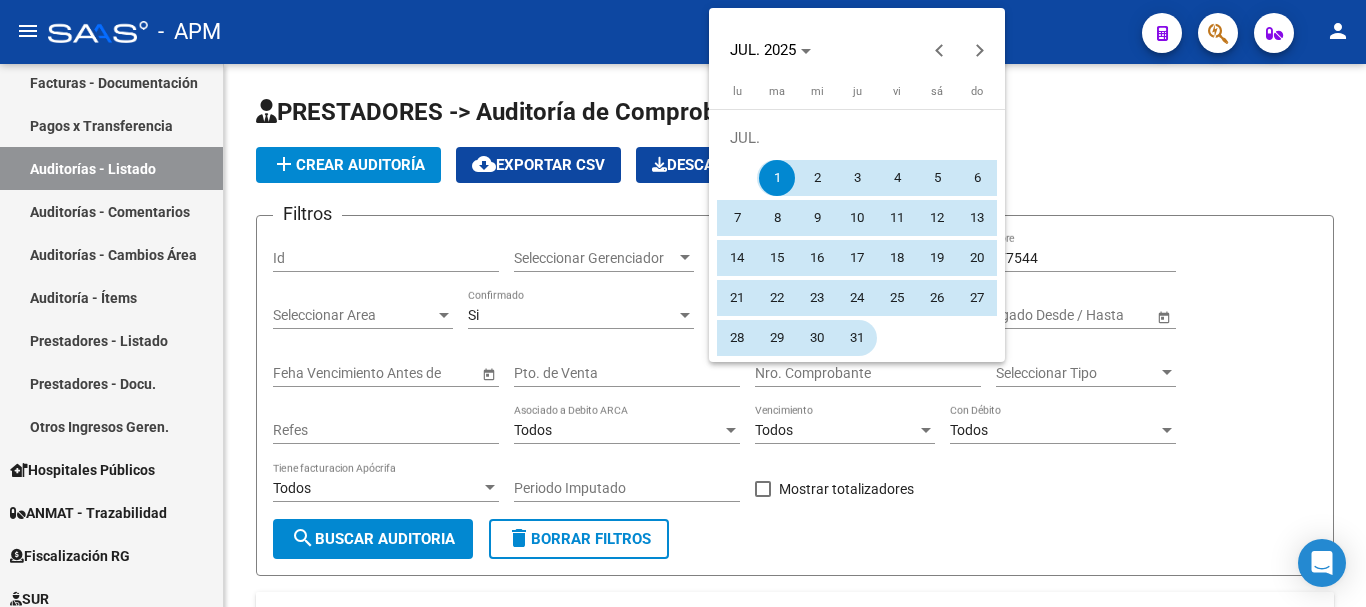 click on "31" at bounding box center (857, 338) 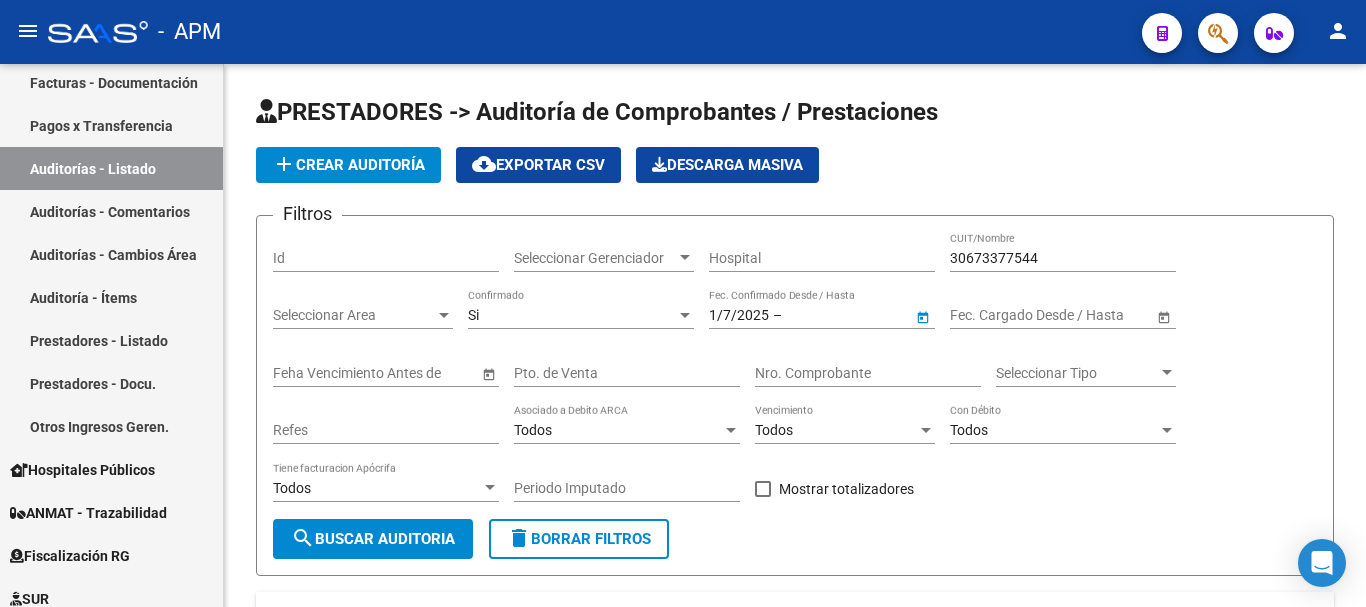 type on "31/7/2025" 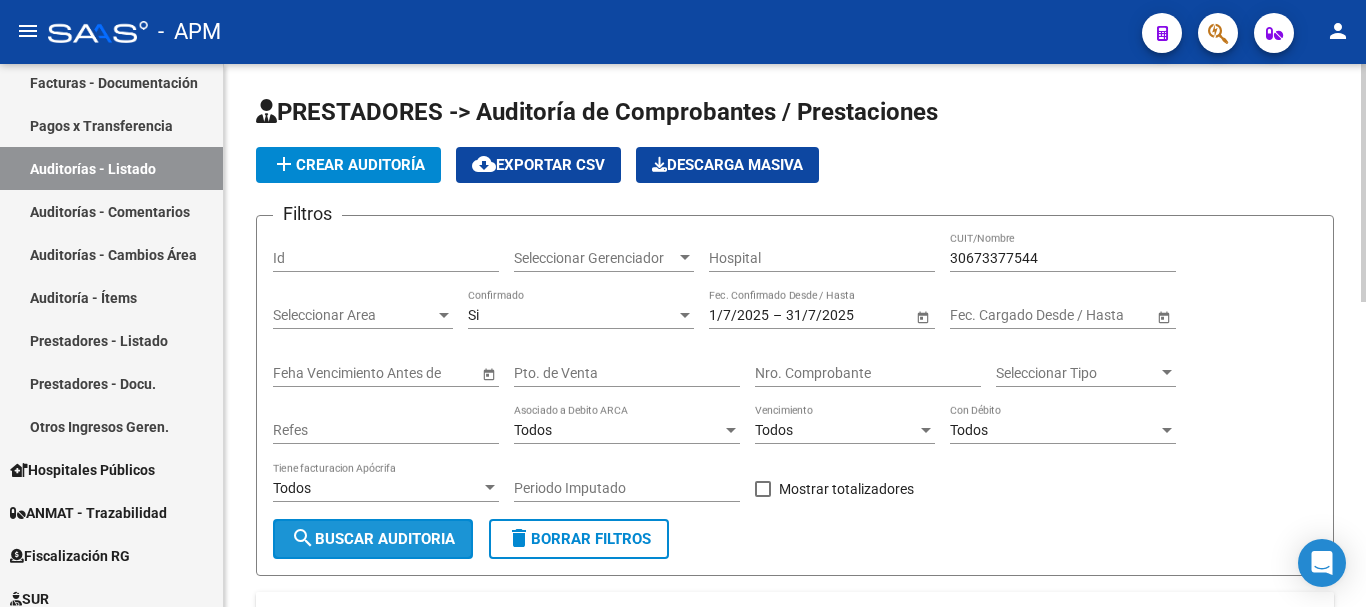 click on "search  Buscar Auditoria" 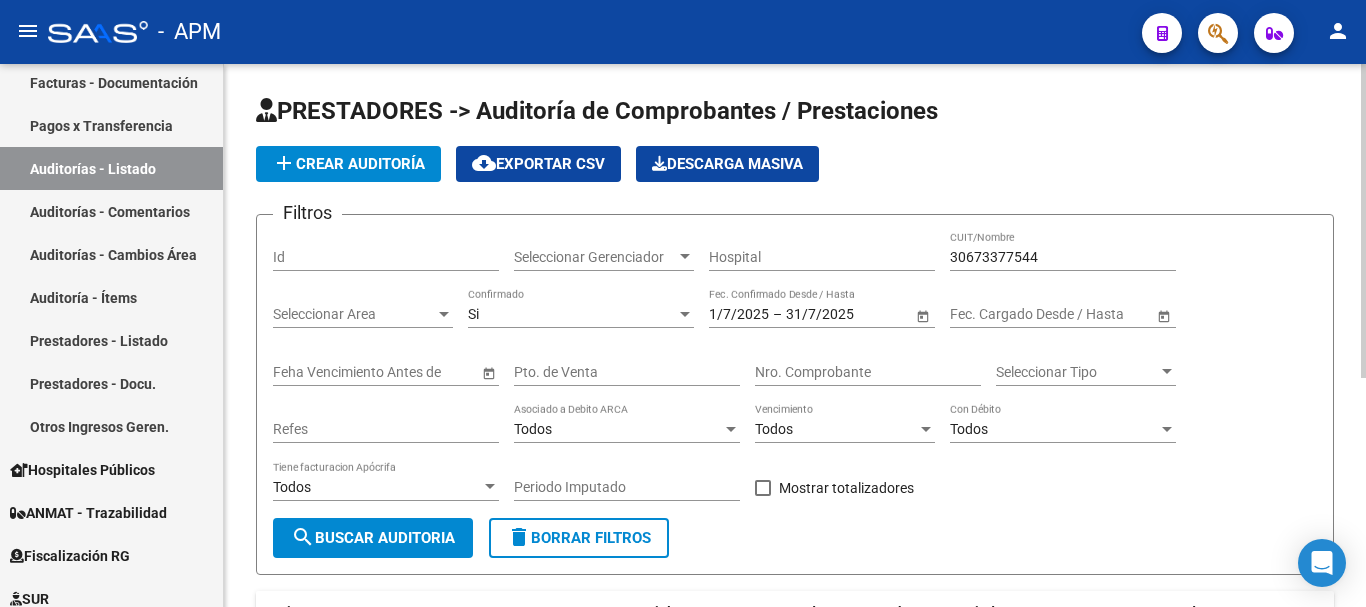 scroll, scrollTop: 0, scrollLeft: 0, axis: both 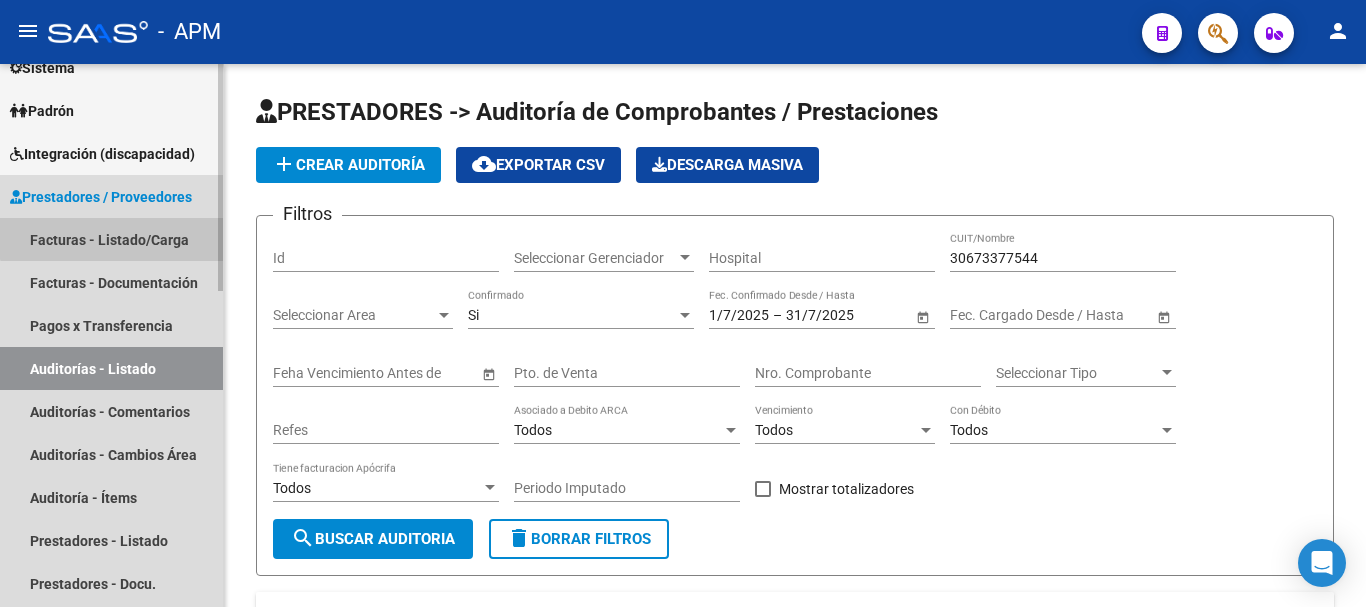 click on "Facturas - Listado/Carga" at bounding box center [111, 239] 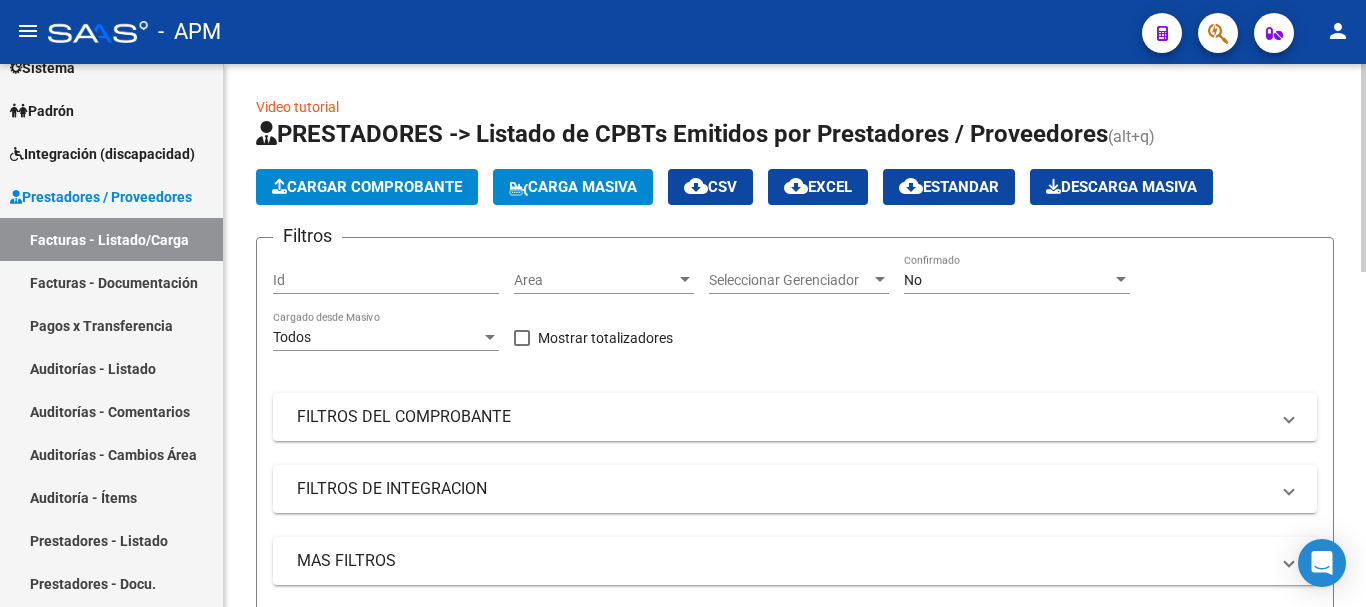 click on "No Confirmado" 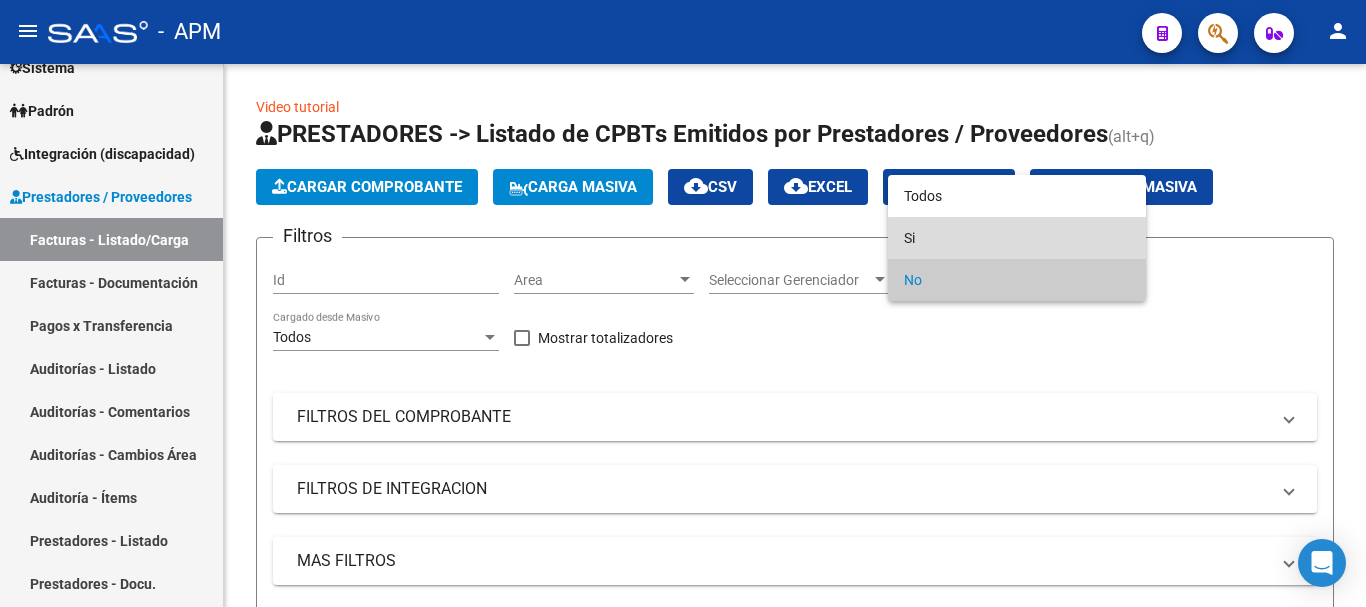click on "Si" at bounding box center (1017, 238) 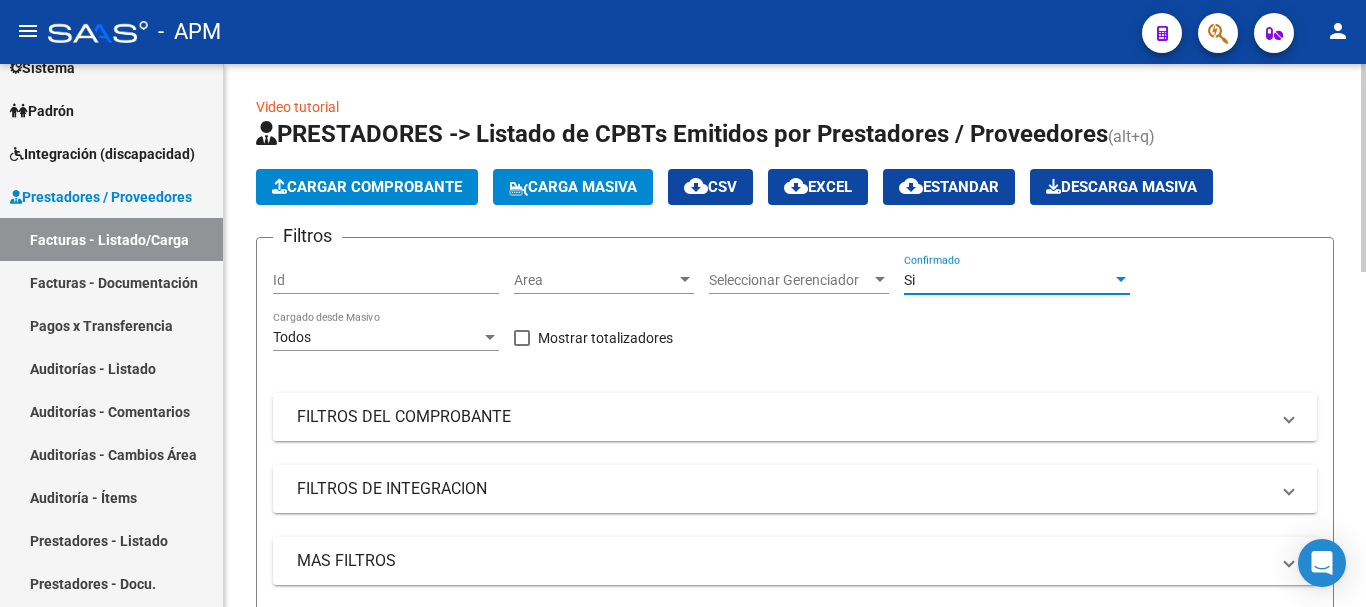 click on "FILTROS DEL COMPROBANTE" at bounding box center [783, 417] 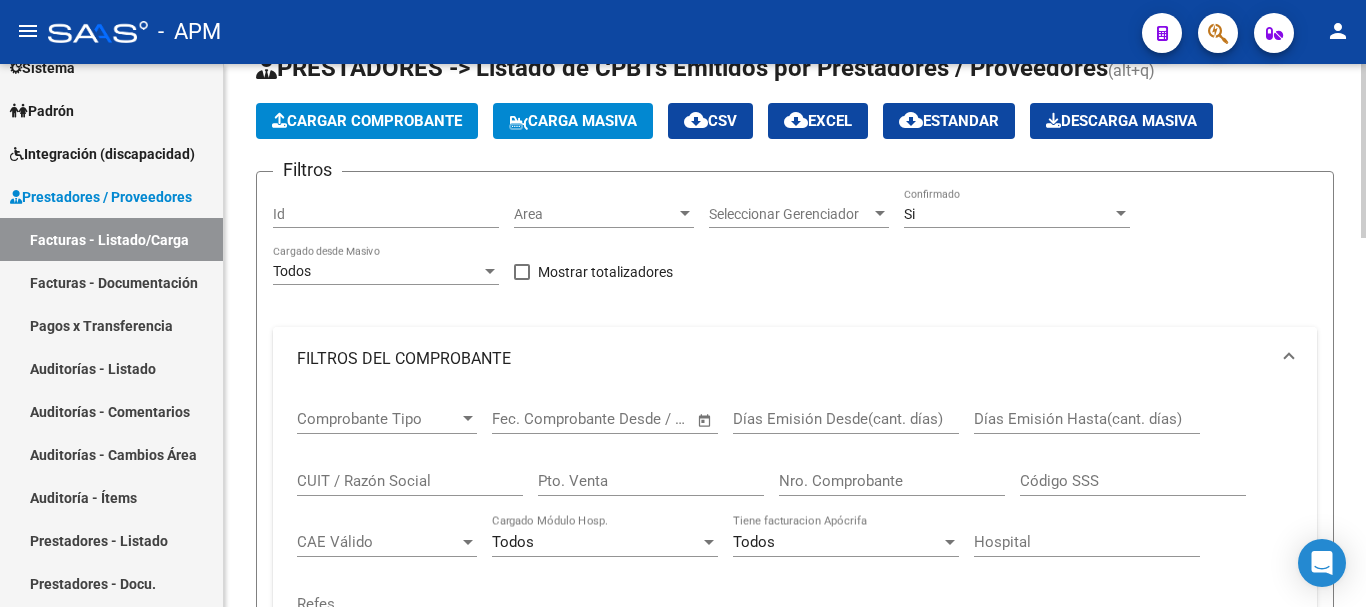 scroll, scrollTop: 100, scrollLeft: 0, axis: vertical 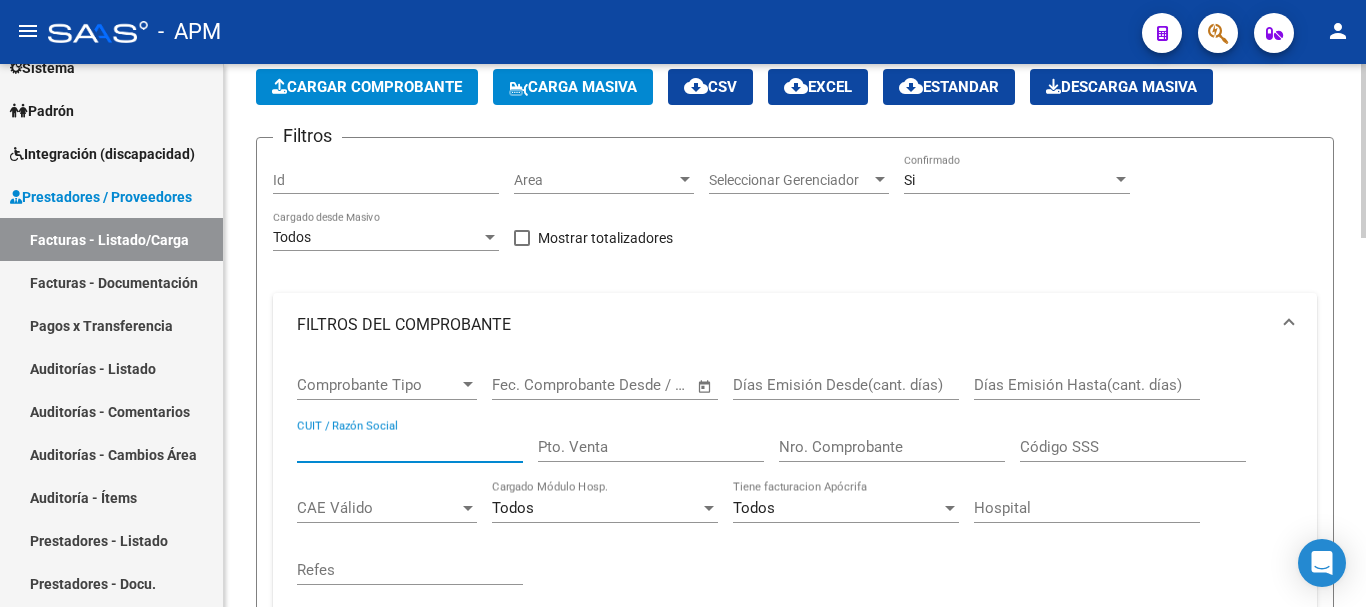 click on "CUIT / Razón Social" at bounding box center [410, 447] 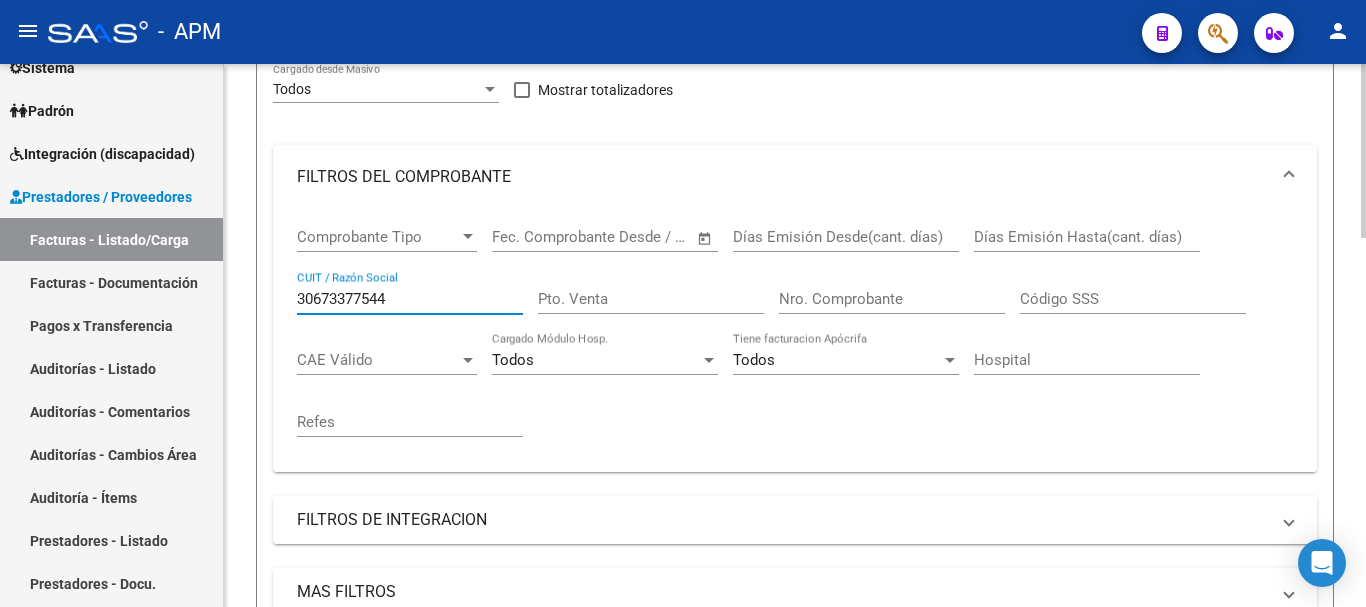 scroll, scrollTop: 500, scrollLeft: 0, axis: vertical 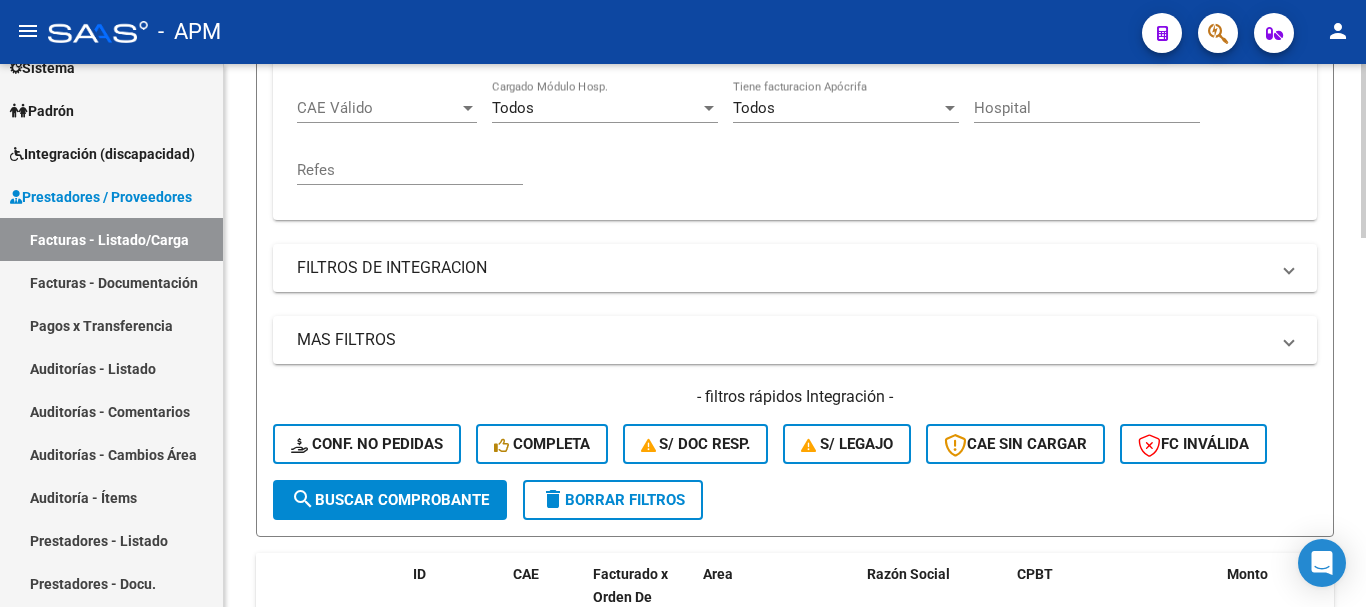 type on "30673377544" 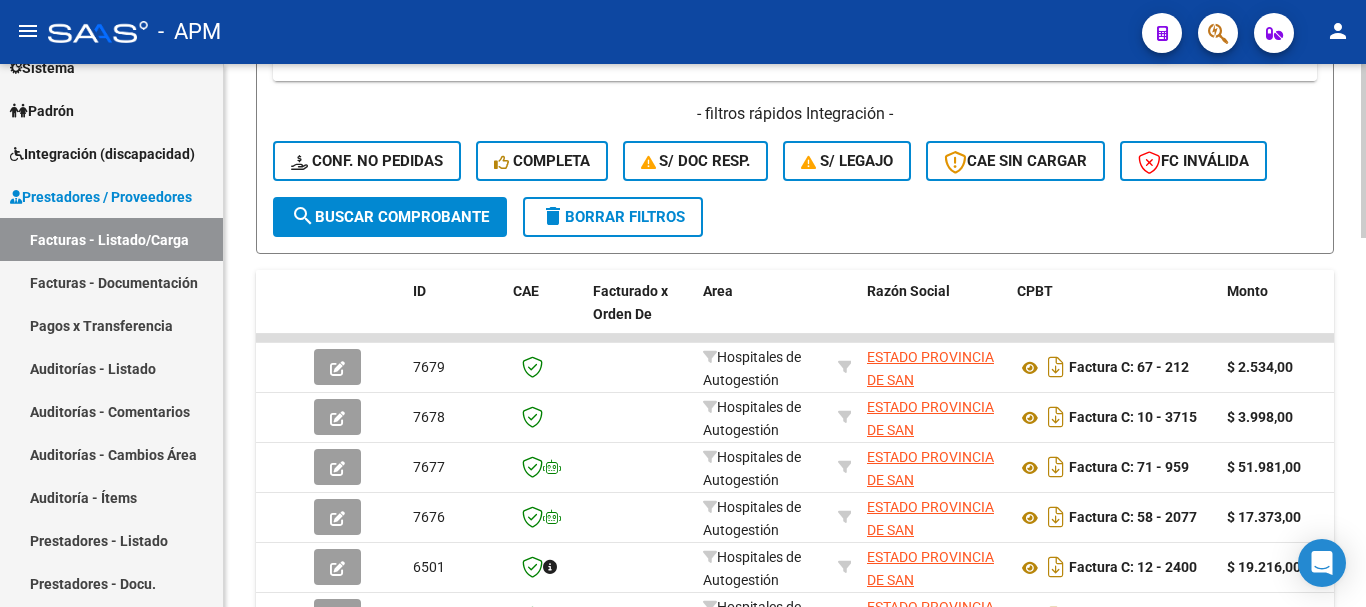 scroll, scrollTop: 800, scrollLeft: 0, axis: vertical 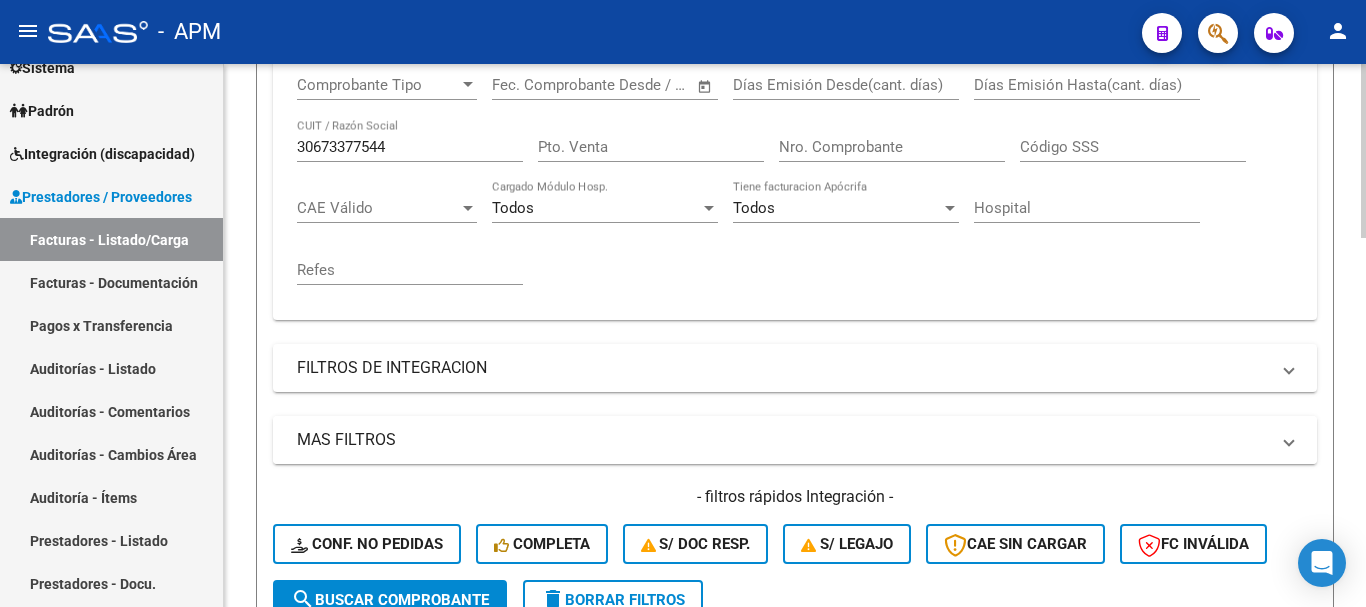 click on "MAS FILTROS" at bounding box center [783, 440] 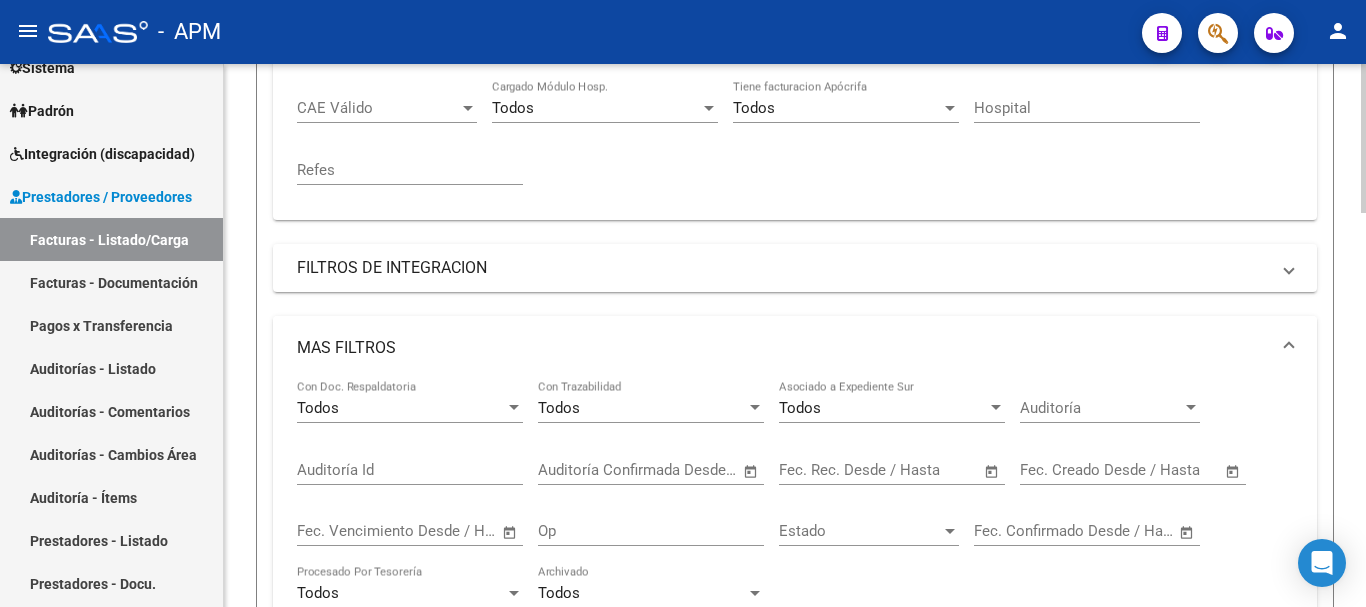 scroll, scrollTop: 600, scrollLeft: 0, axis: vertical 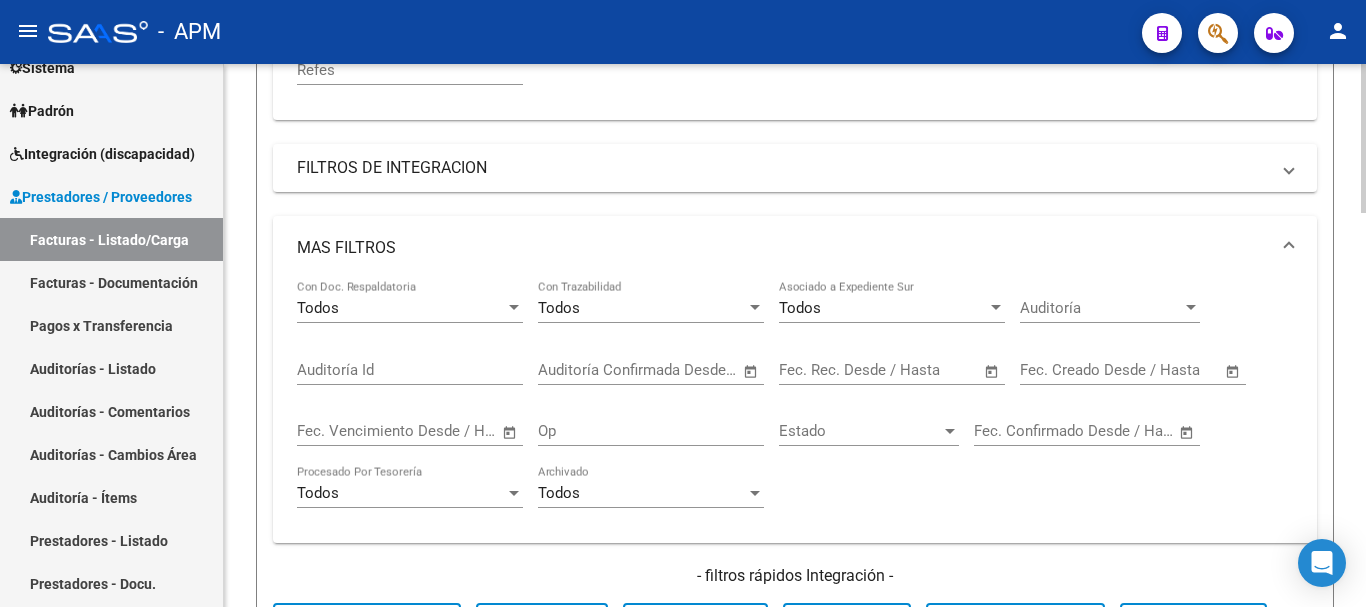 click 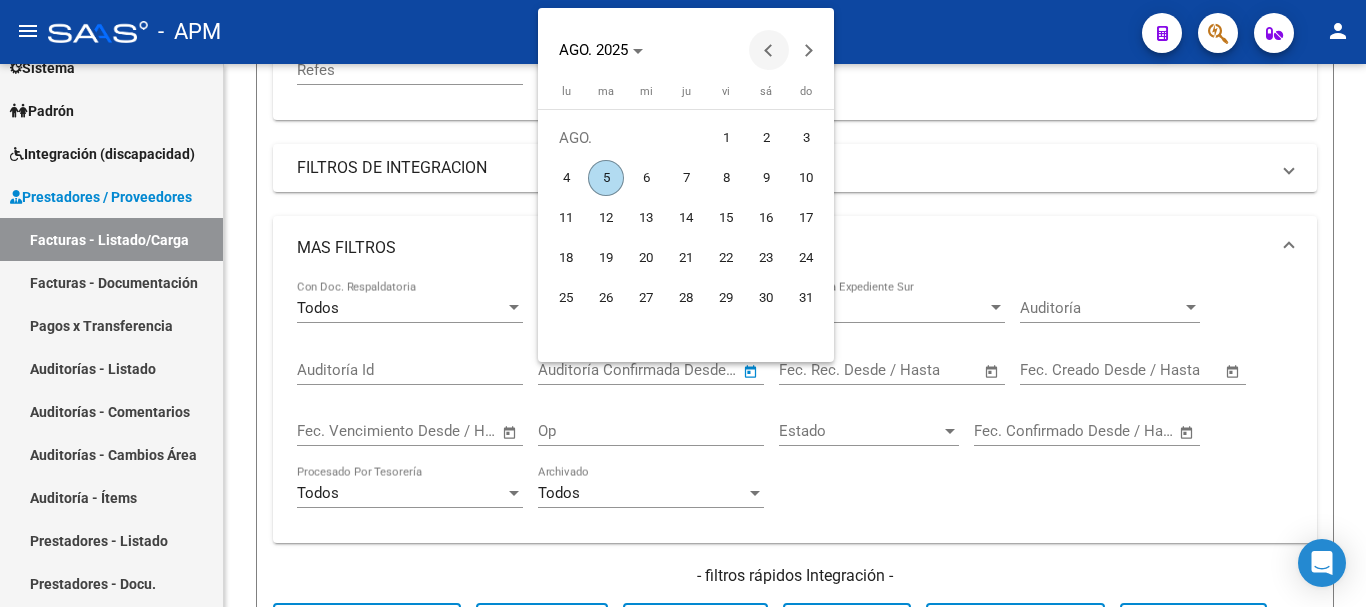 click at bounding box center (769, 50) 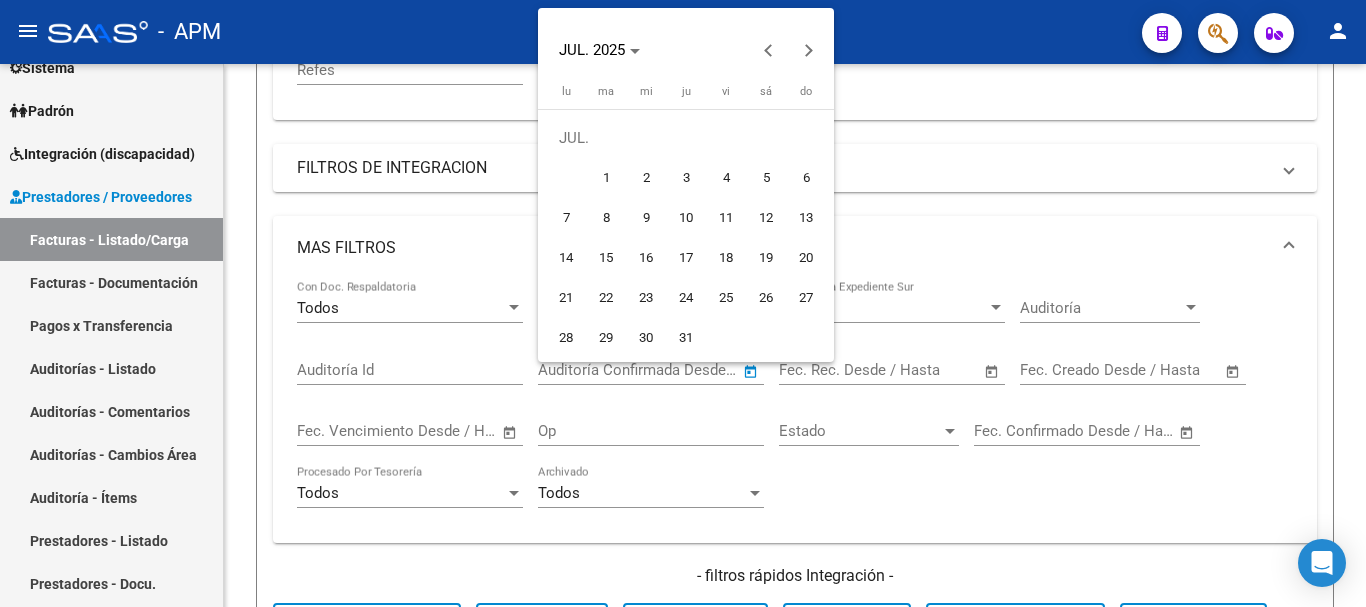 click on "1" at bounding box center (606, 178) 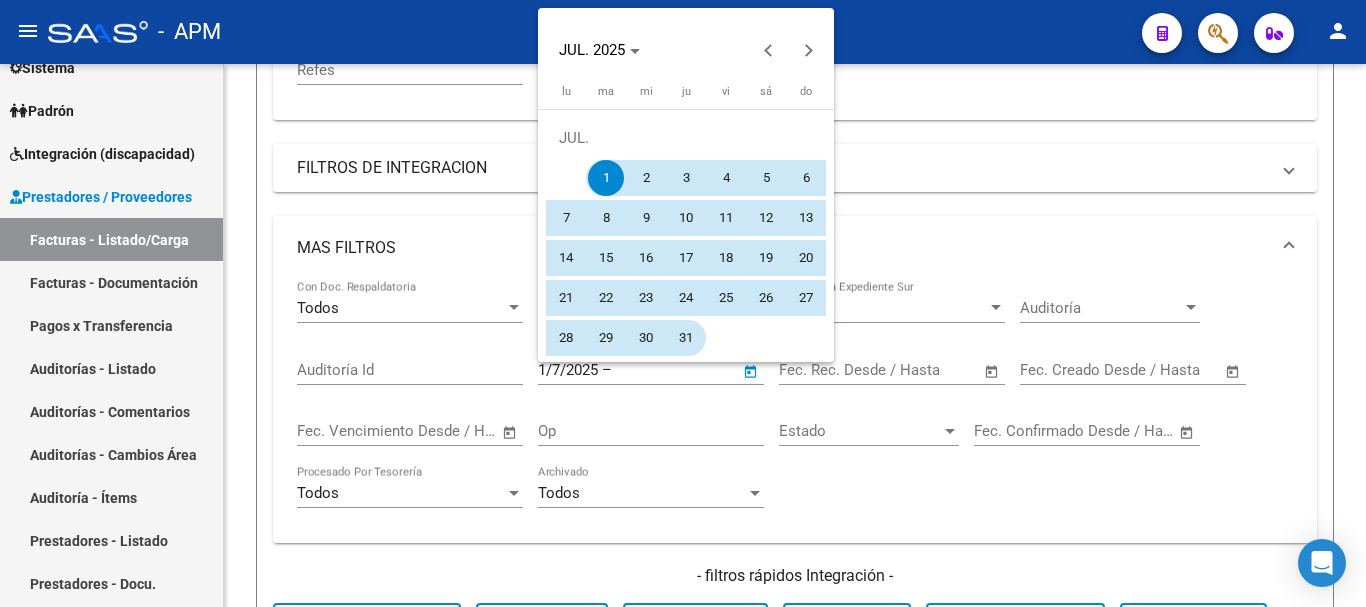 click on "31" at bounding box center (686, 338) 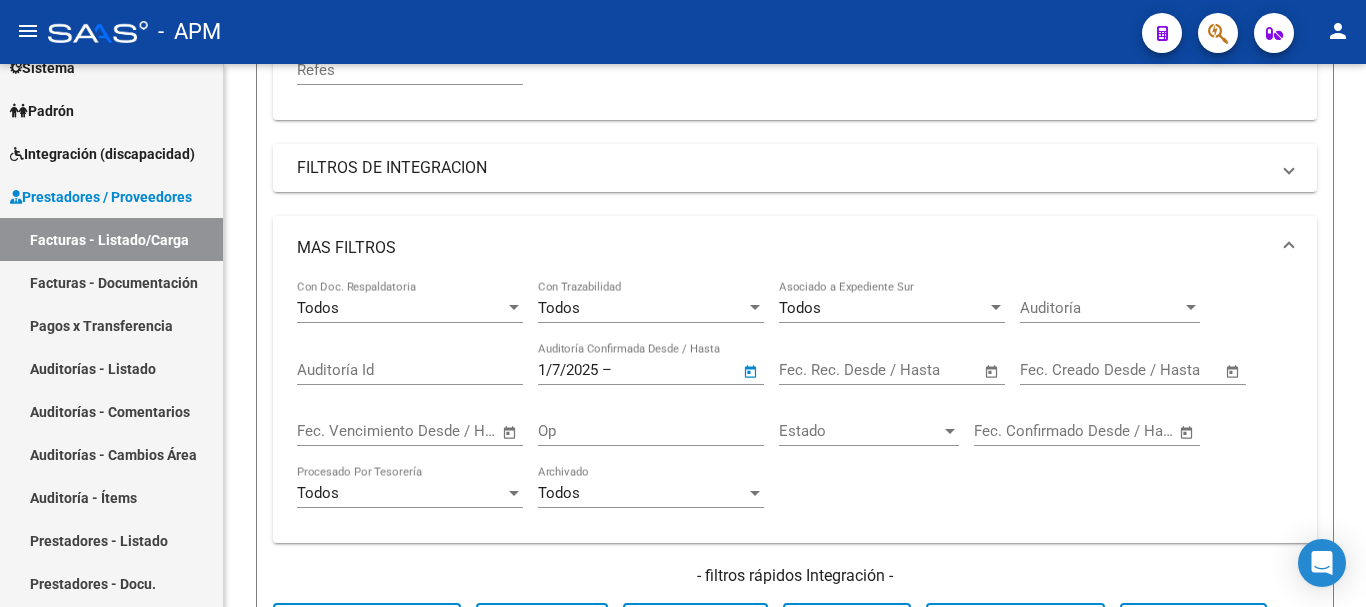 type on "31/7/2025" 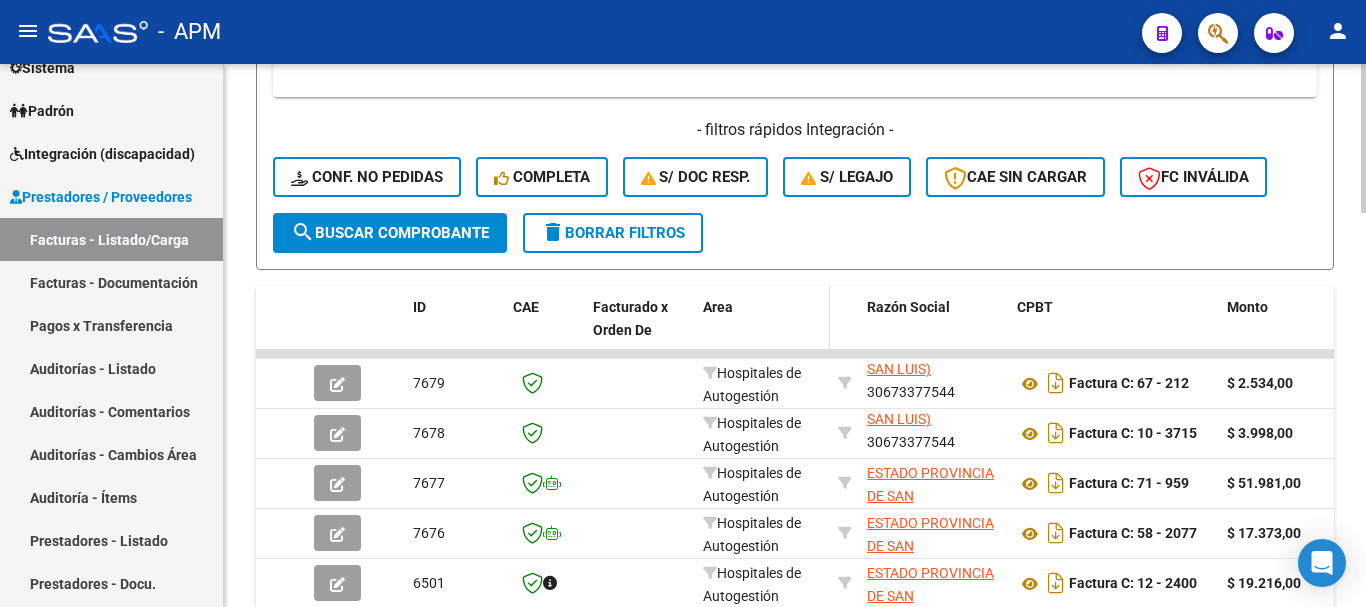 scroll, scrollTop: 1100, scrollLeft: 0, axis: vertical 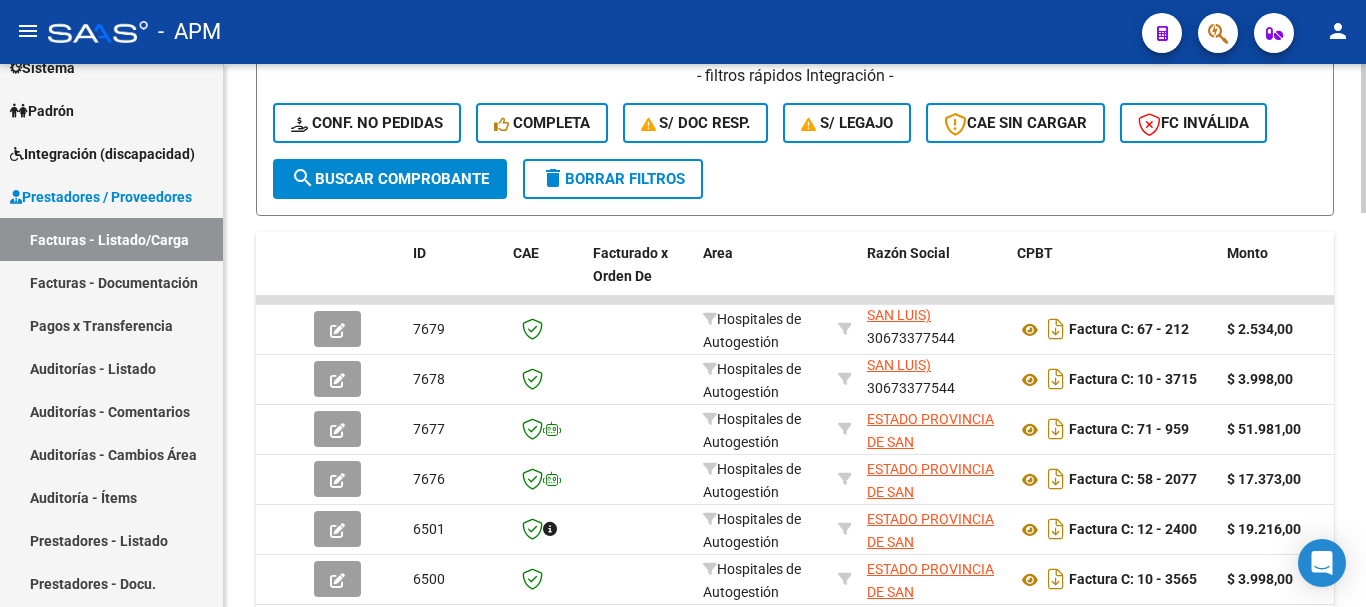 click on "search  Buscar Comprobante" 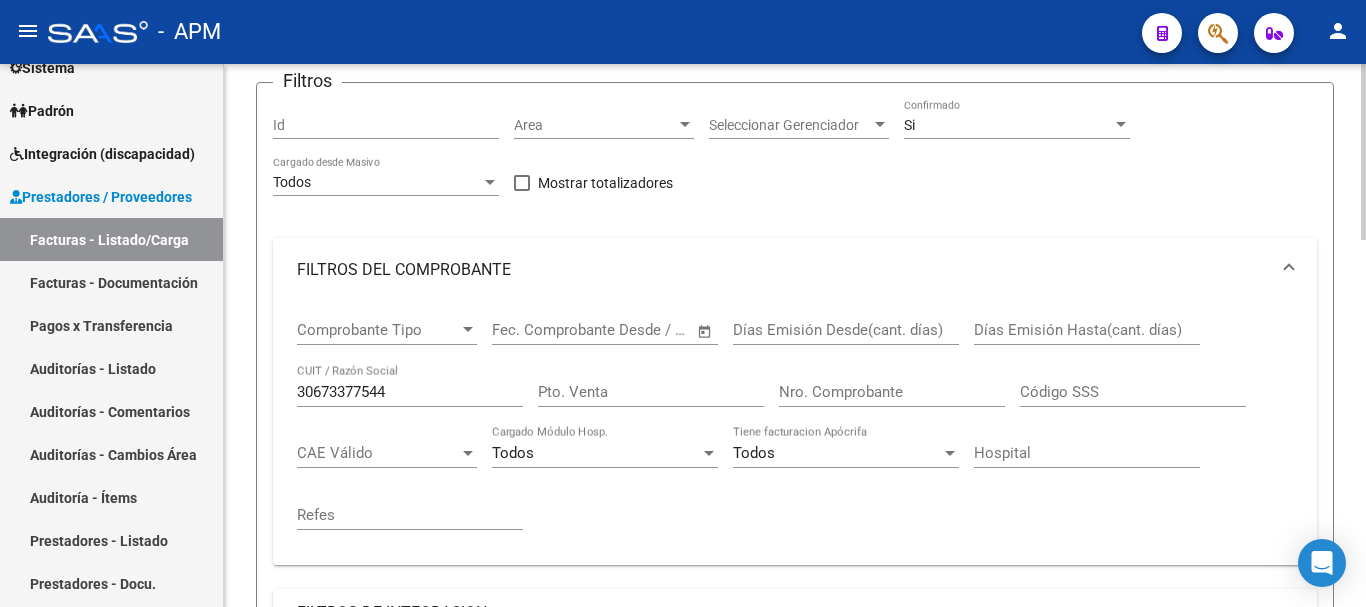 scroll, scrollTop: 0, scrollLeft: 0, axis: both 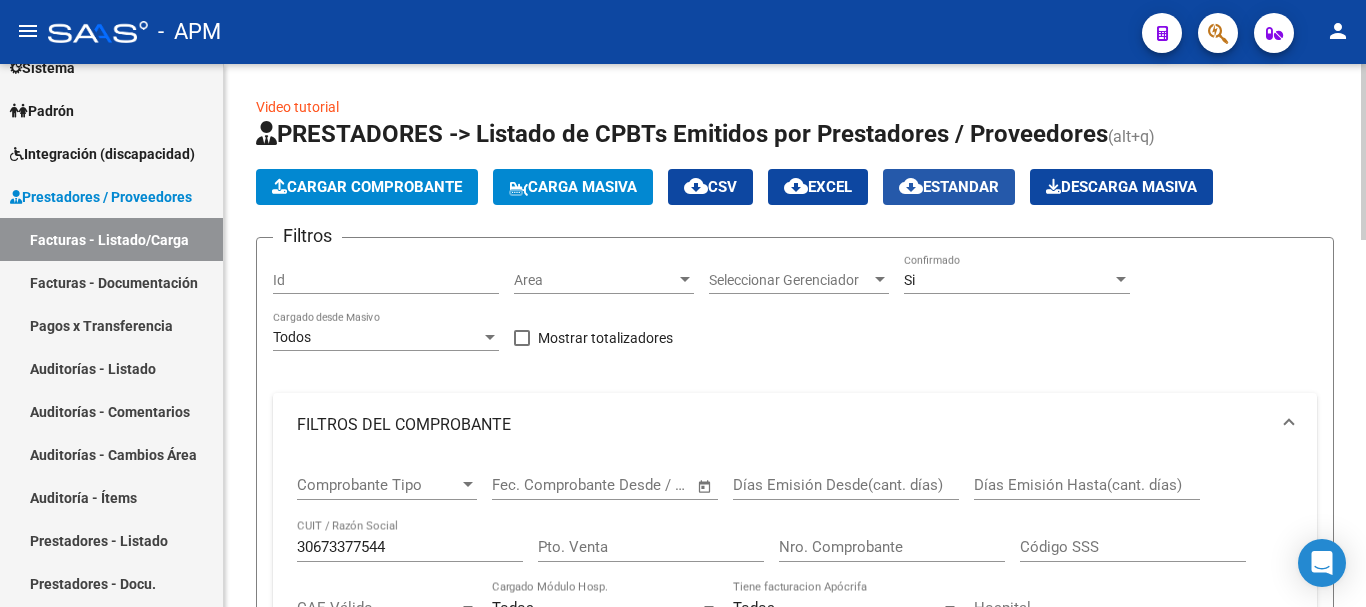 click on "cloud_download  Estandar" 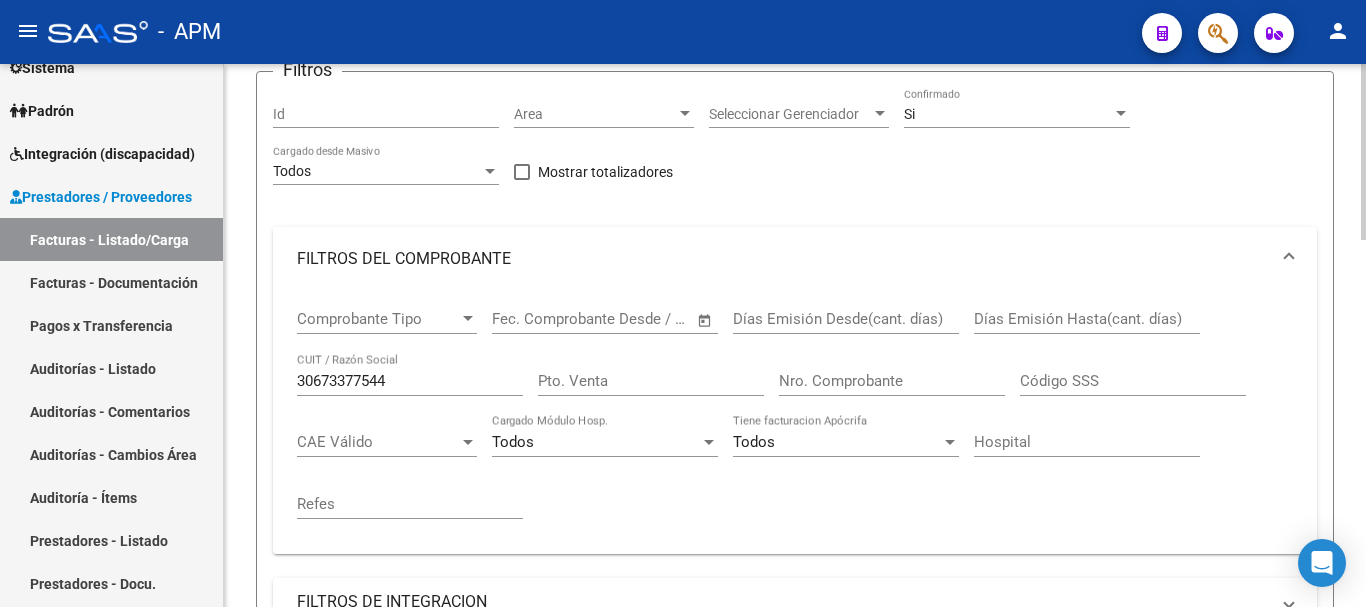 scroll, scrollTop: 200, scrollLeft: 0, axis: vertical 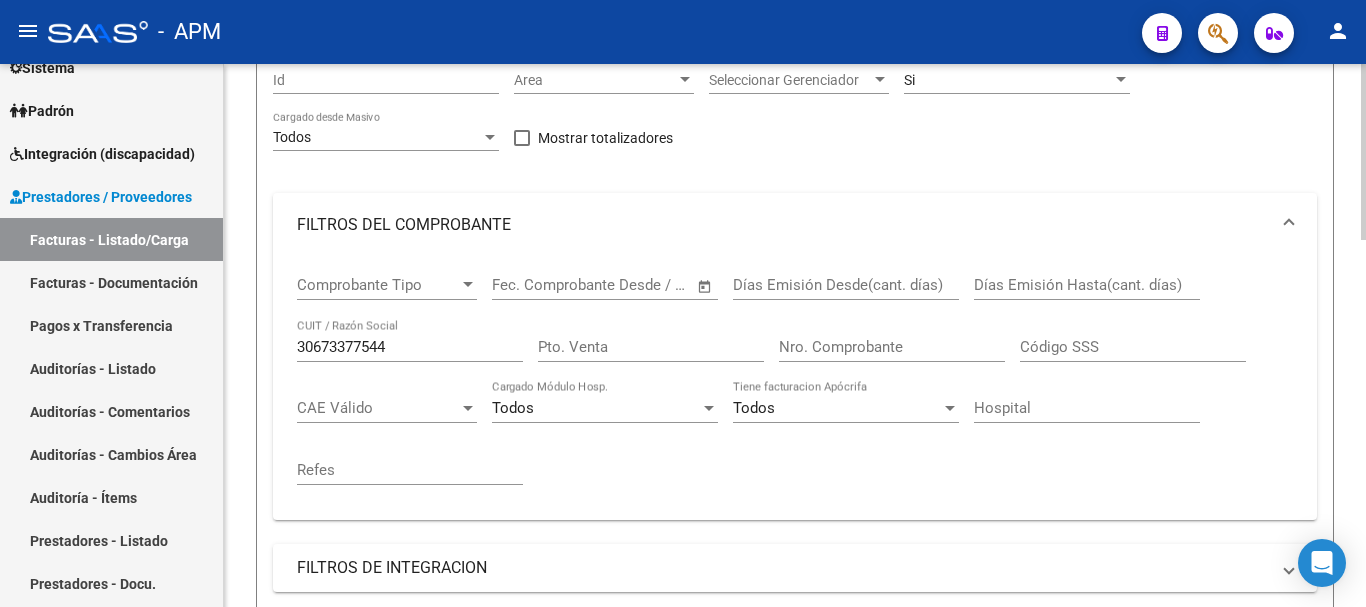click on "Pto. Venta" at bounding box center [651, 347] 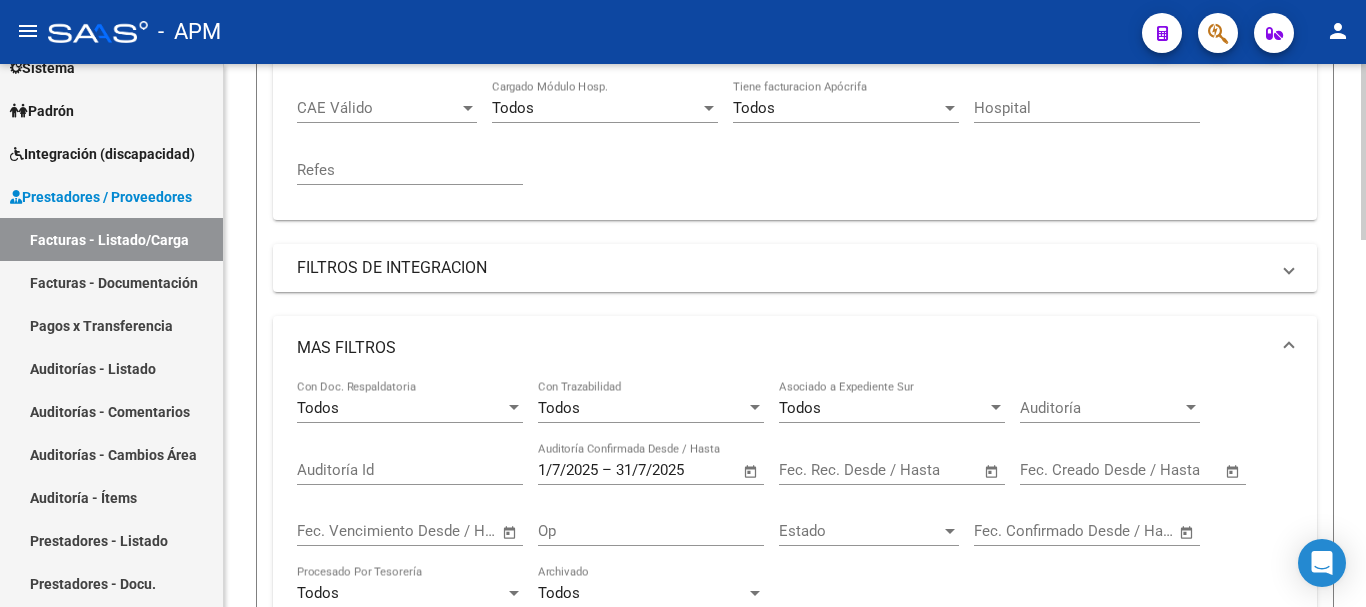scroll, scrollTop: 800, scrollLeft: 0, axis: vertical 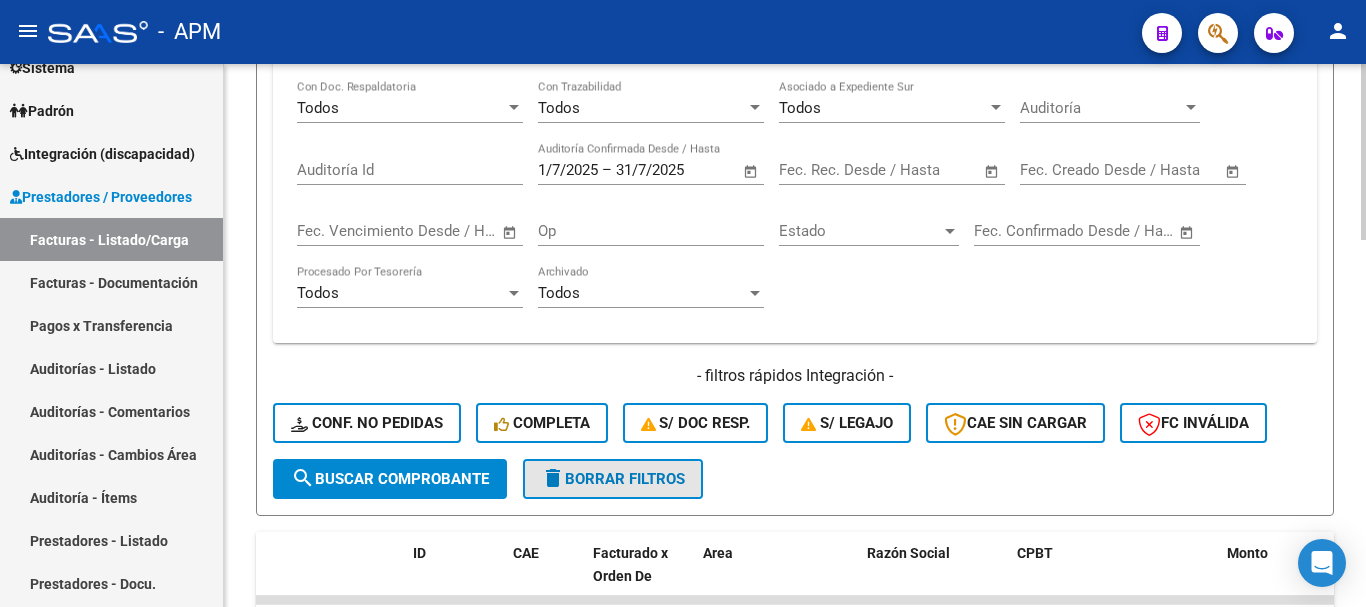 click on "delete  Borrar Filtros" 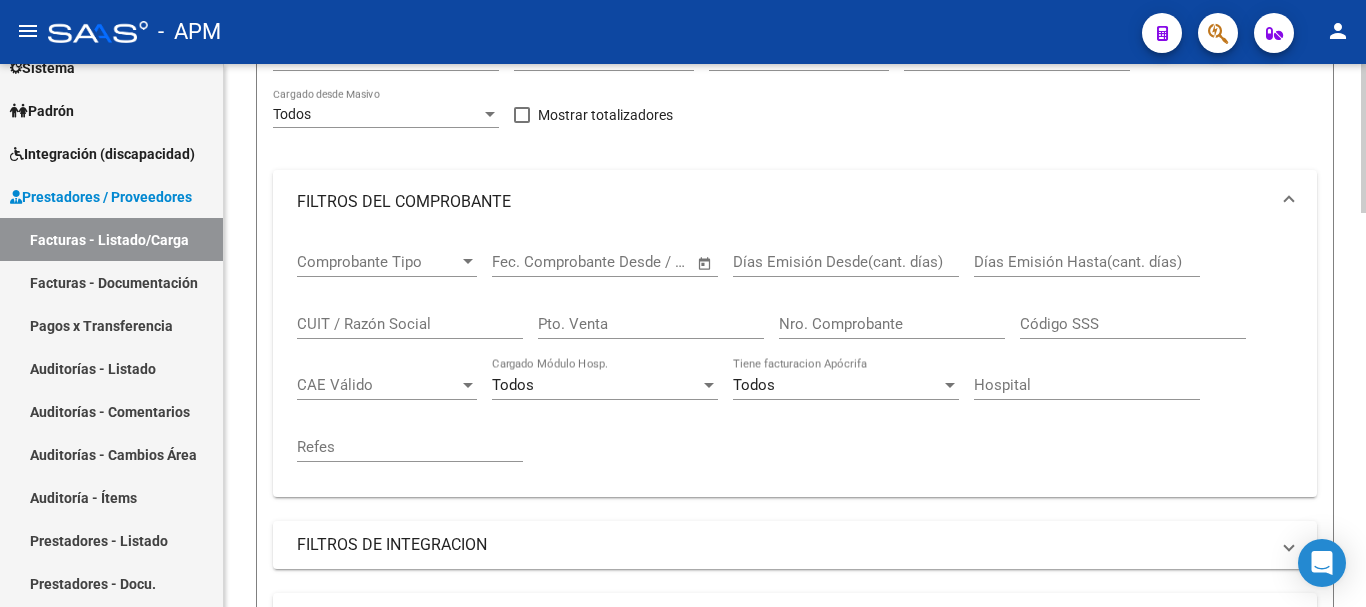 scroll, scrollTop: 100, scrollLeft: 0, axis: vertical 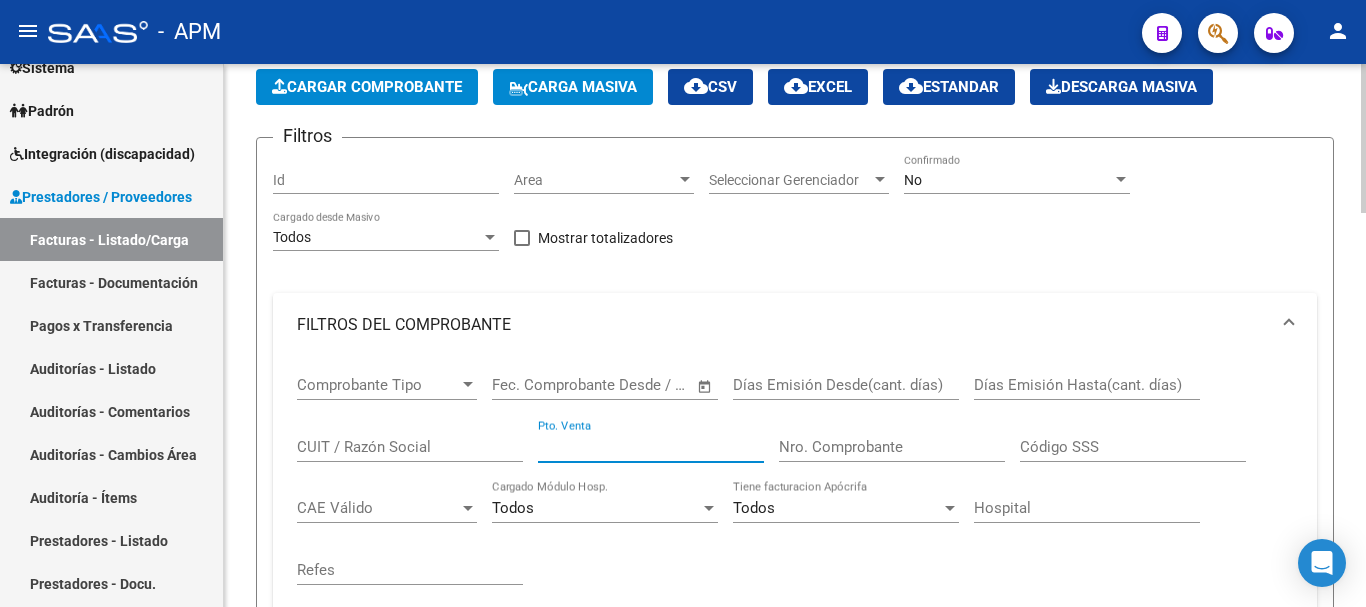 click on "Pto. Venta" at bounding box center [651, 447] 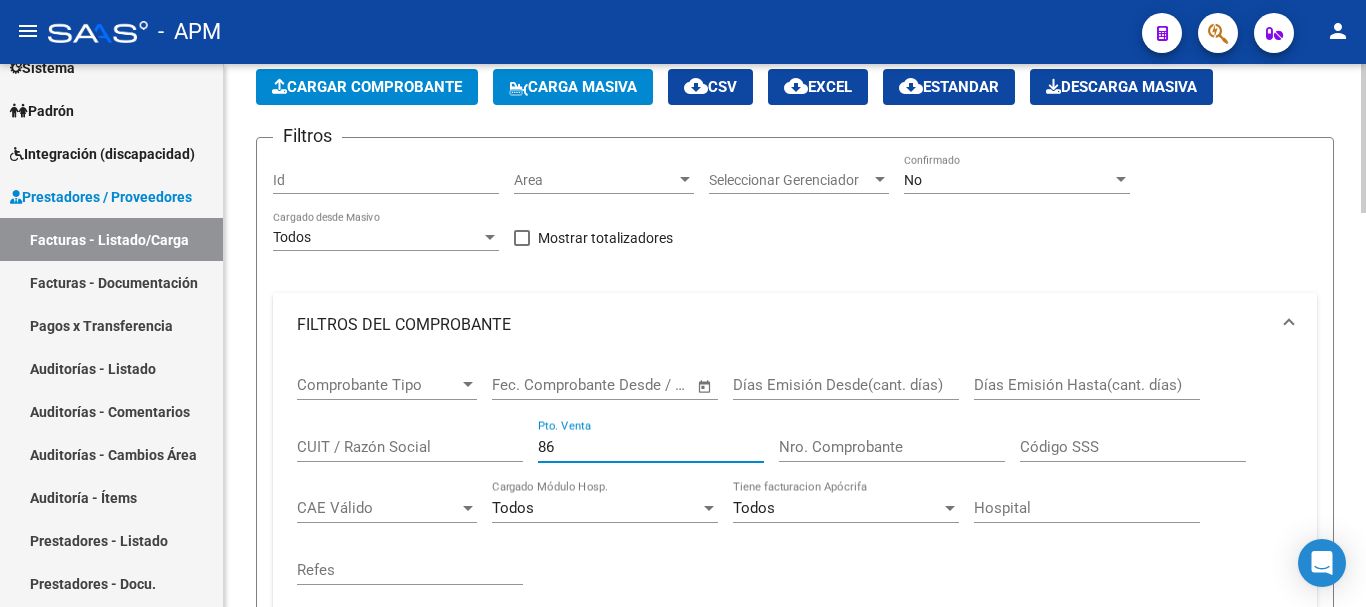 type on "86" 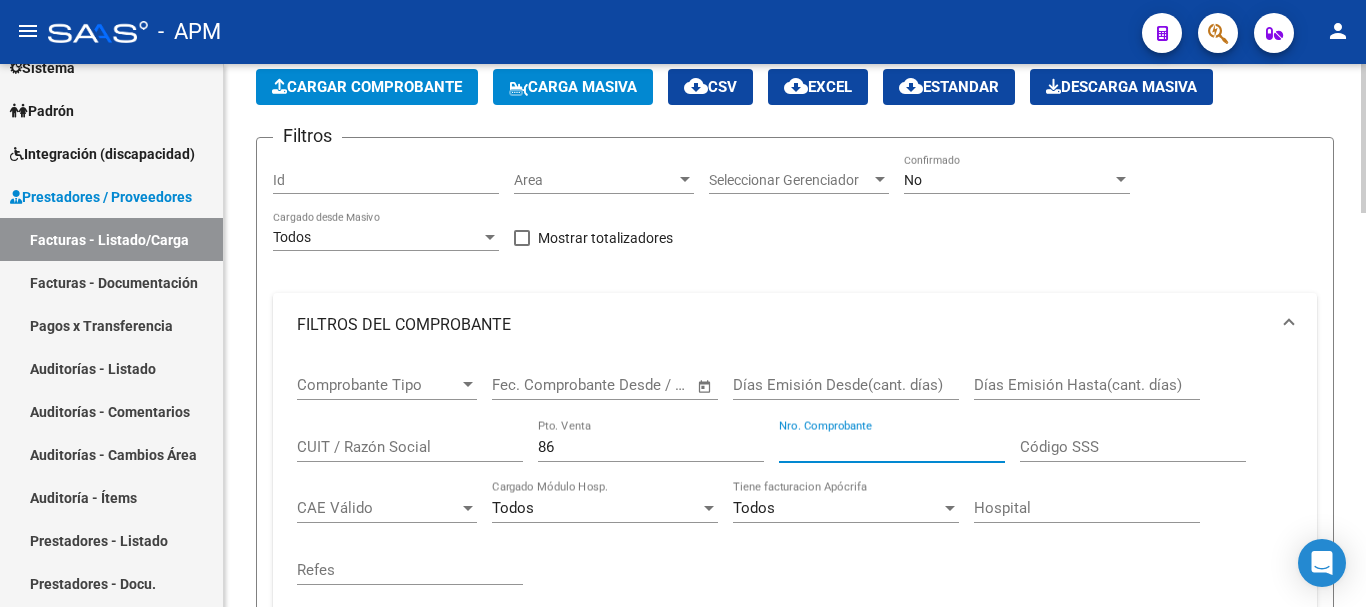 click on "Nro. Comprobante" at bounding box center (892, 447) 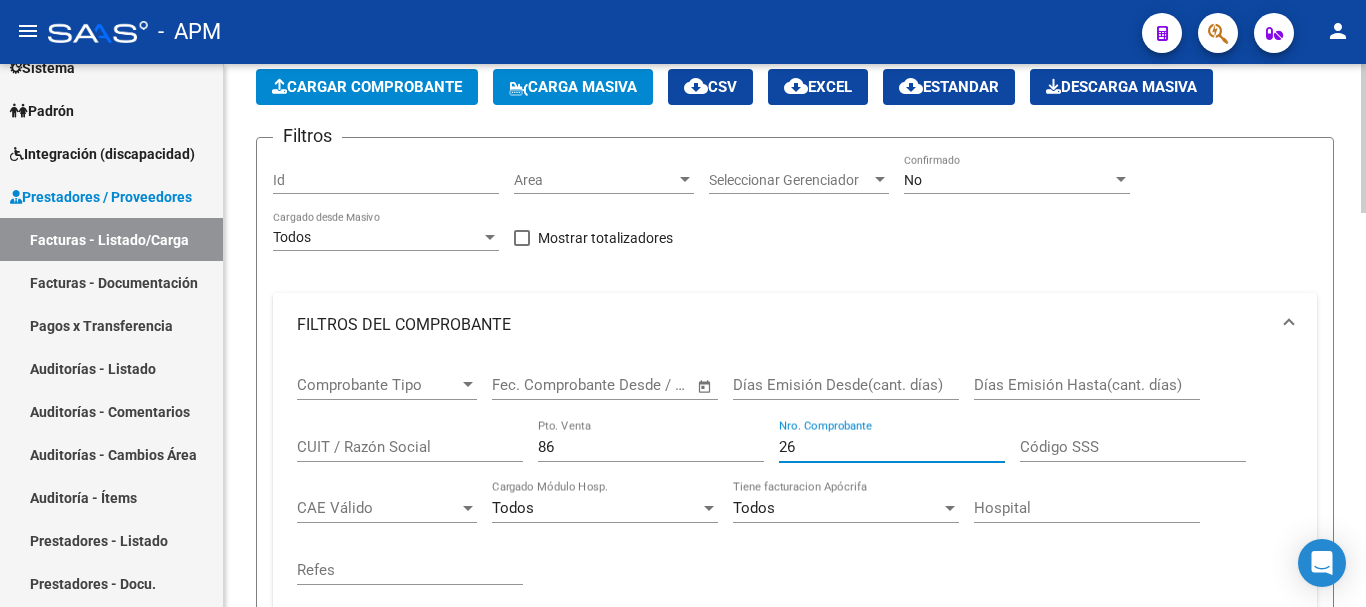 type on "26" 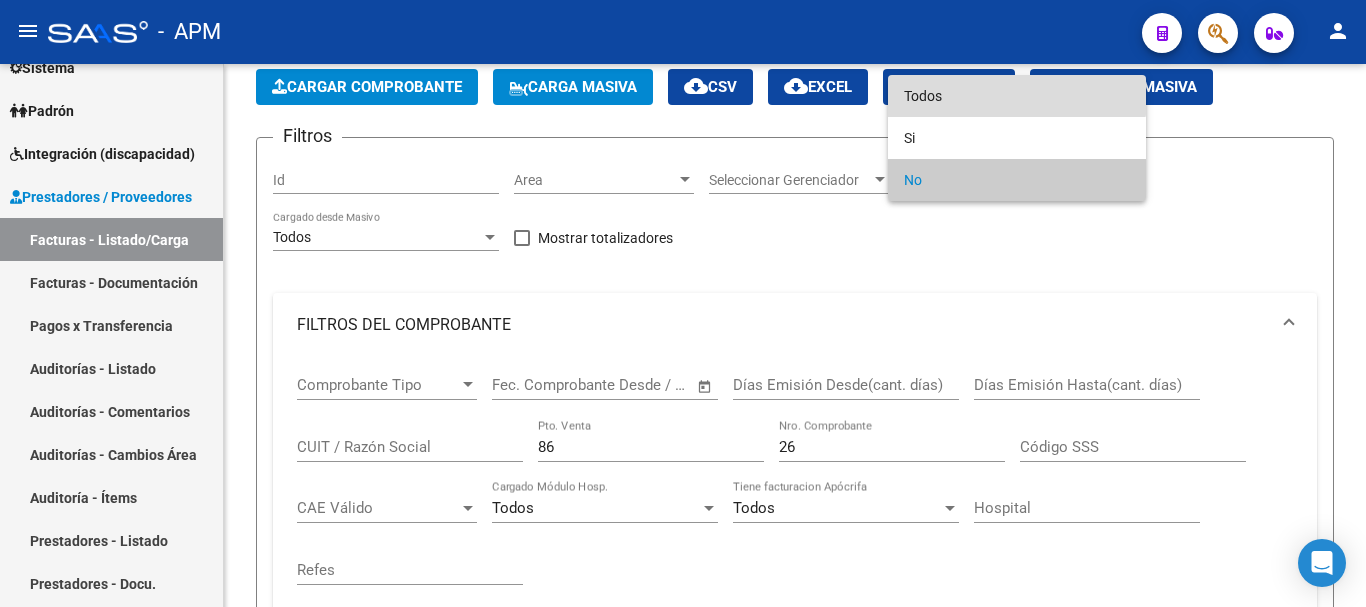 click on "Todos" at bounding box center [1017, 96] 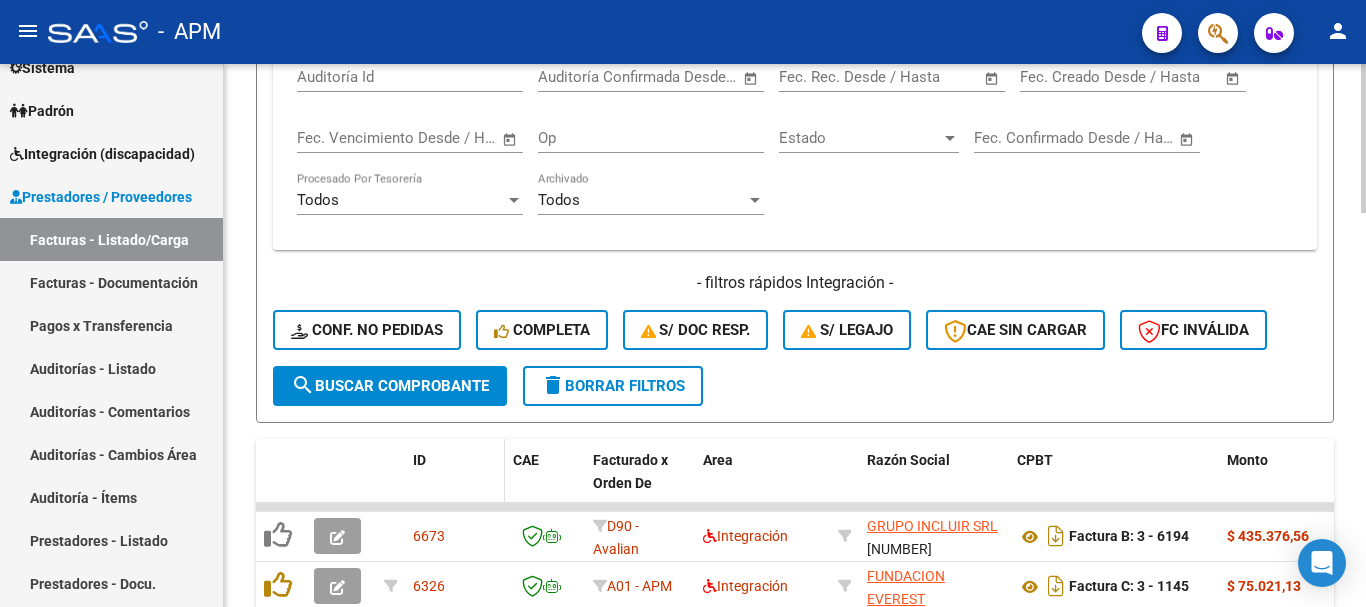 scroll, scrollTop: 900, scrollLeft: 0, axis: vertical 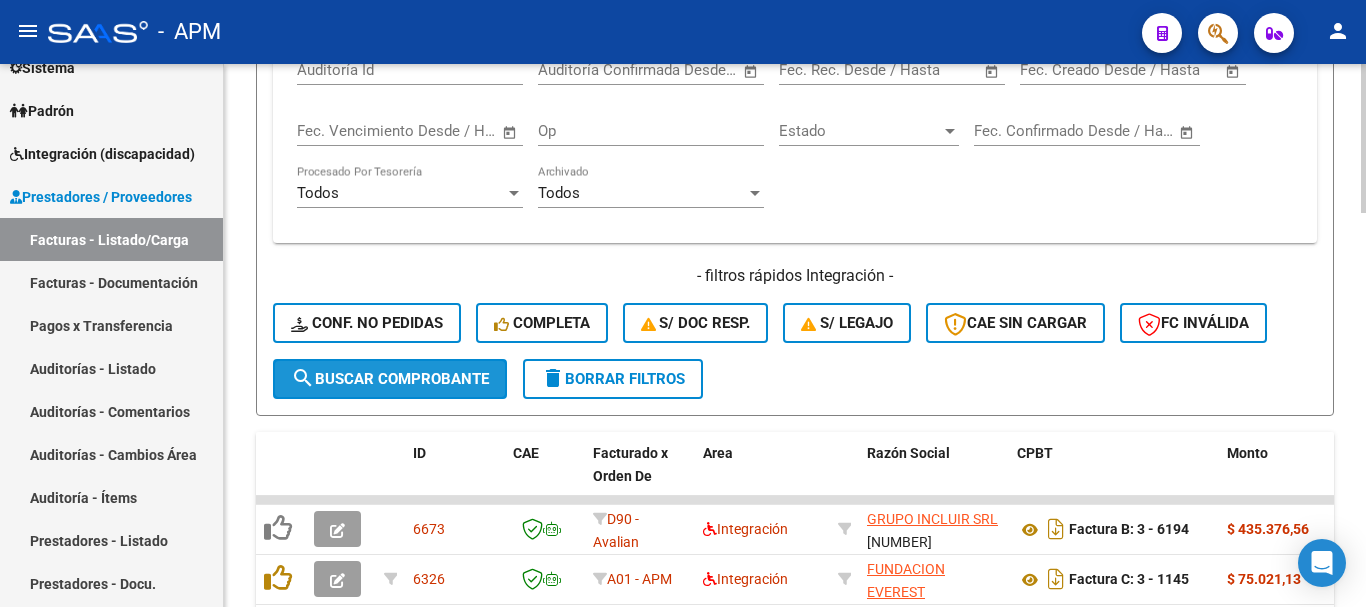 click on "search  Buscar Comprobante" 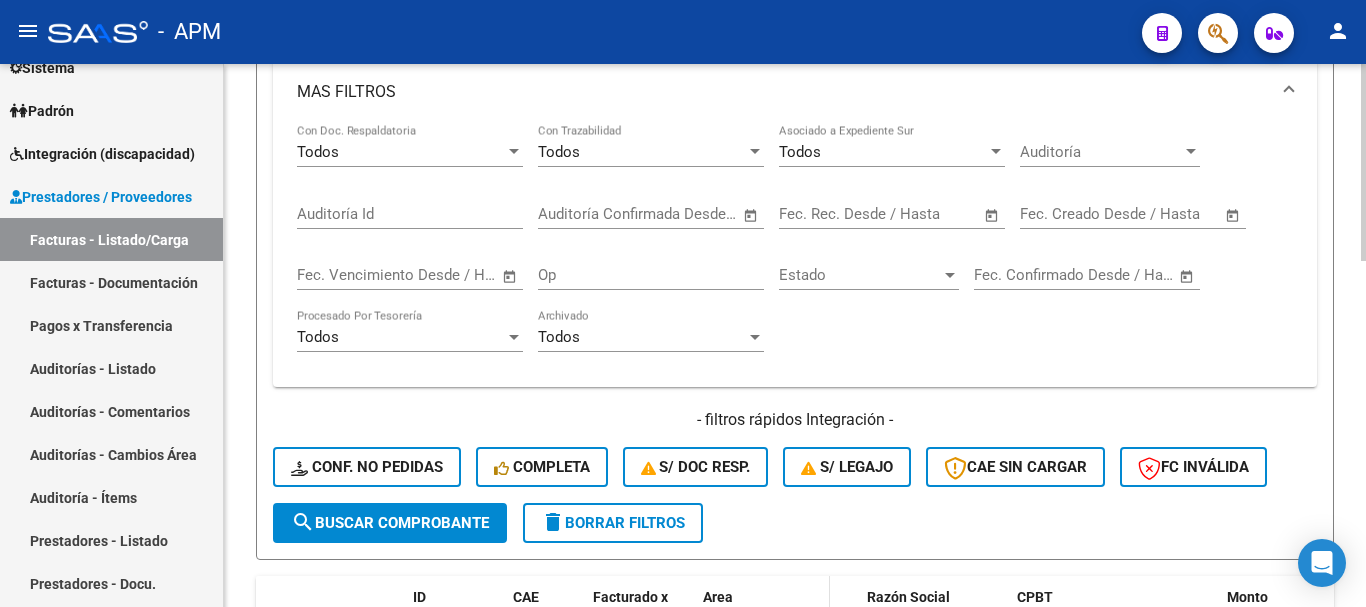 scroll, scrollTop: 754, scrollLeft: 0, axis: vertical 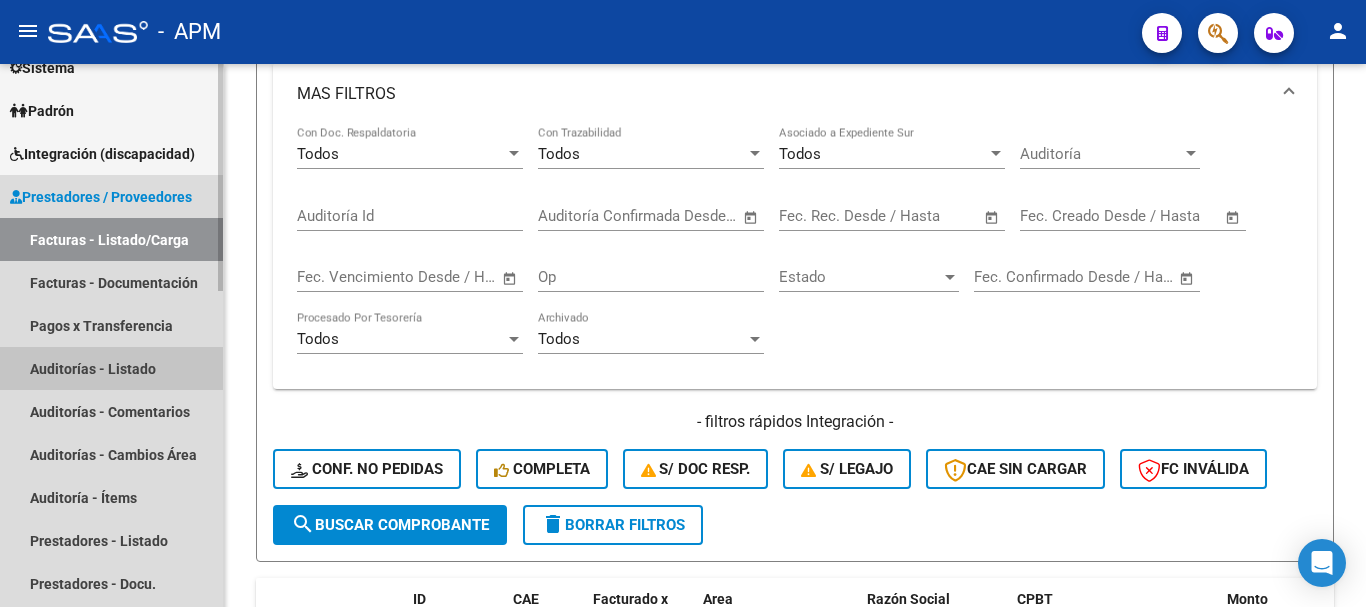 click on "Auditorías - Listado" at bounding box center (111, 368) 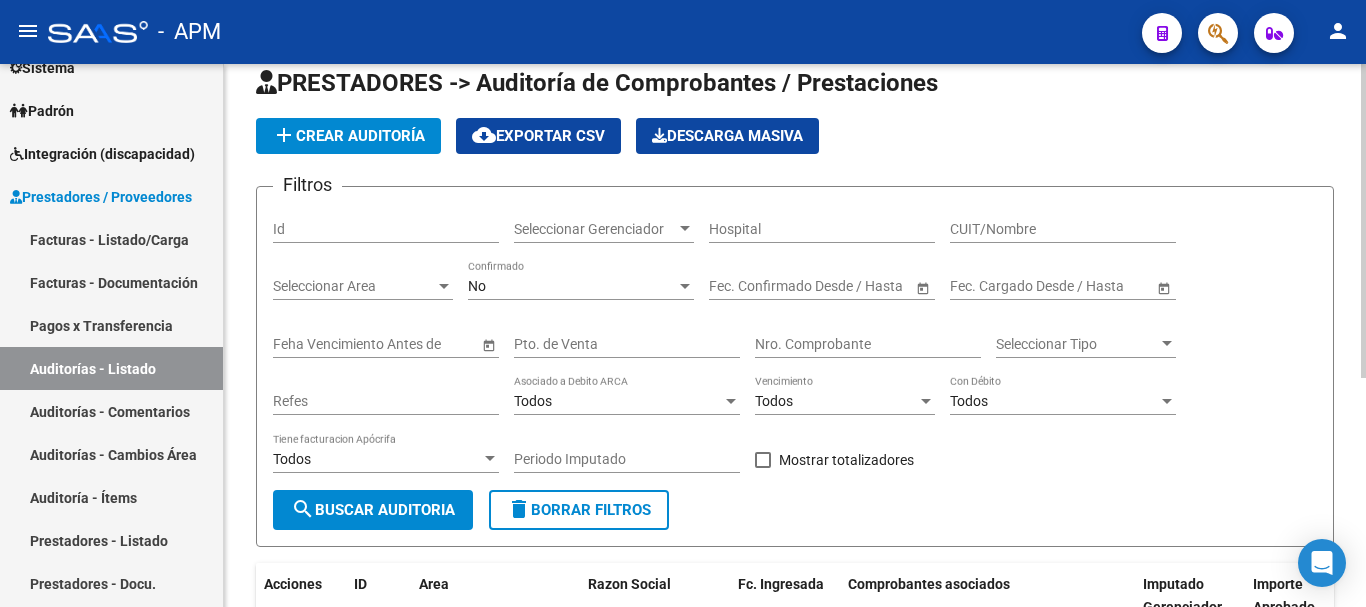 scroll, scrollTop: 0, scrollLeft: 0, axis: both 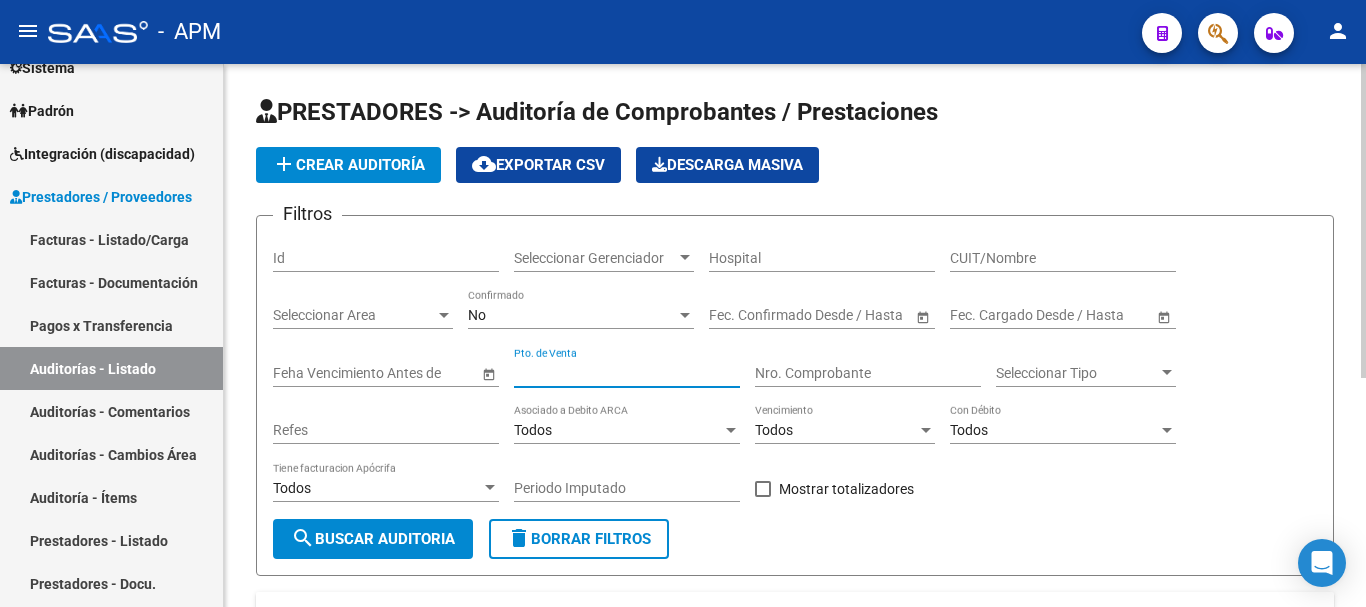 click on "Pto. de Venta" at bounding box center [627, 373] 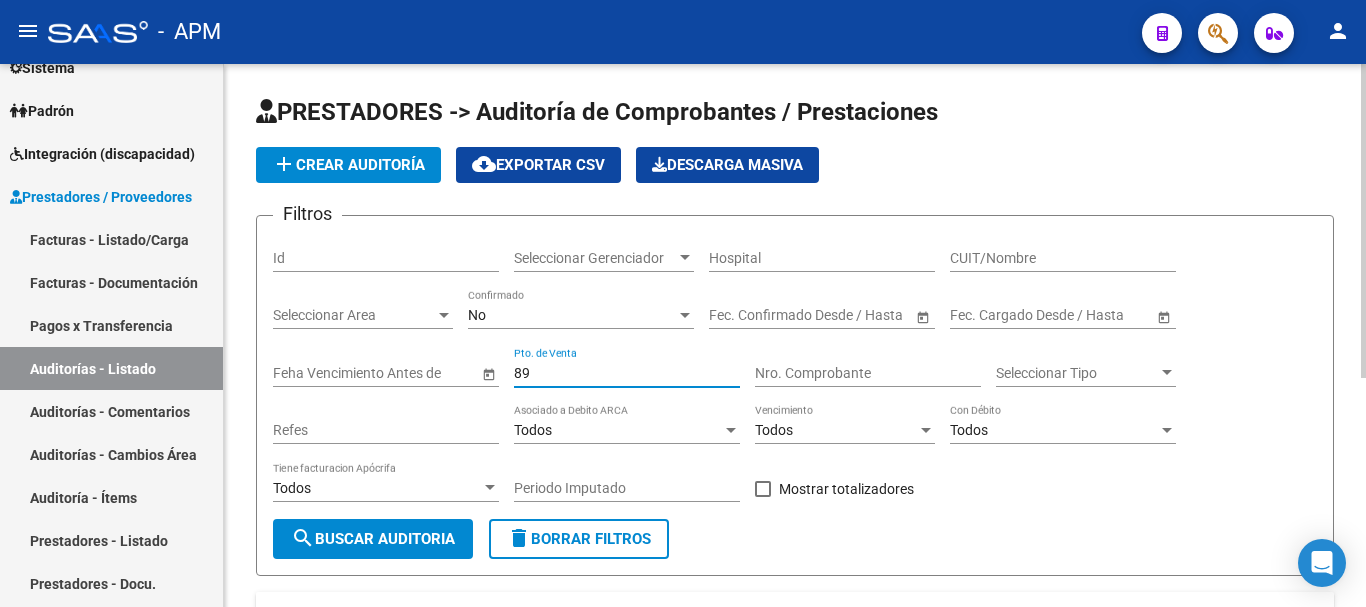 type on "89" 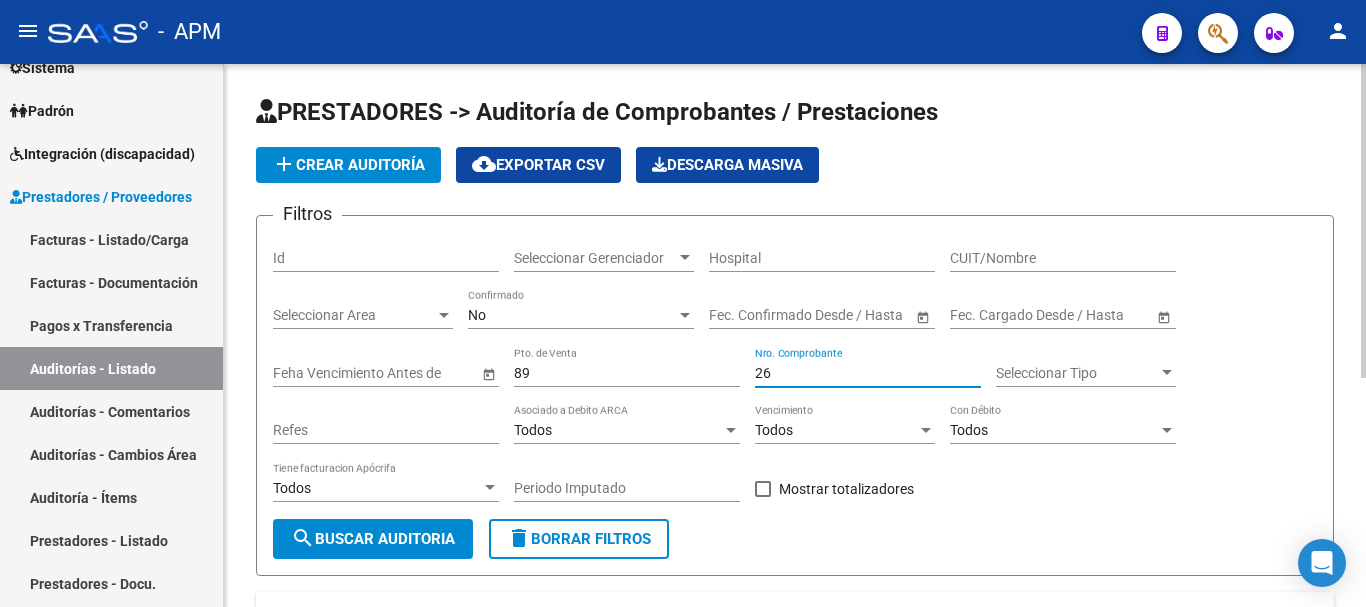 type on "26" 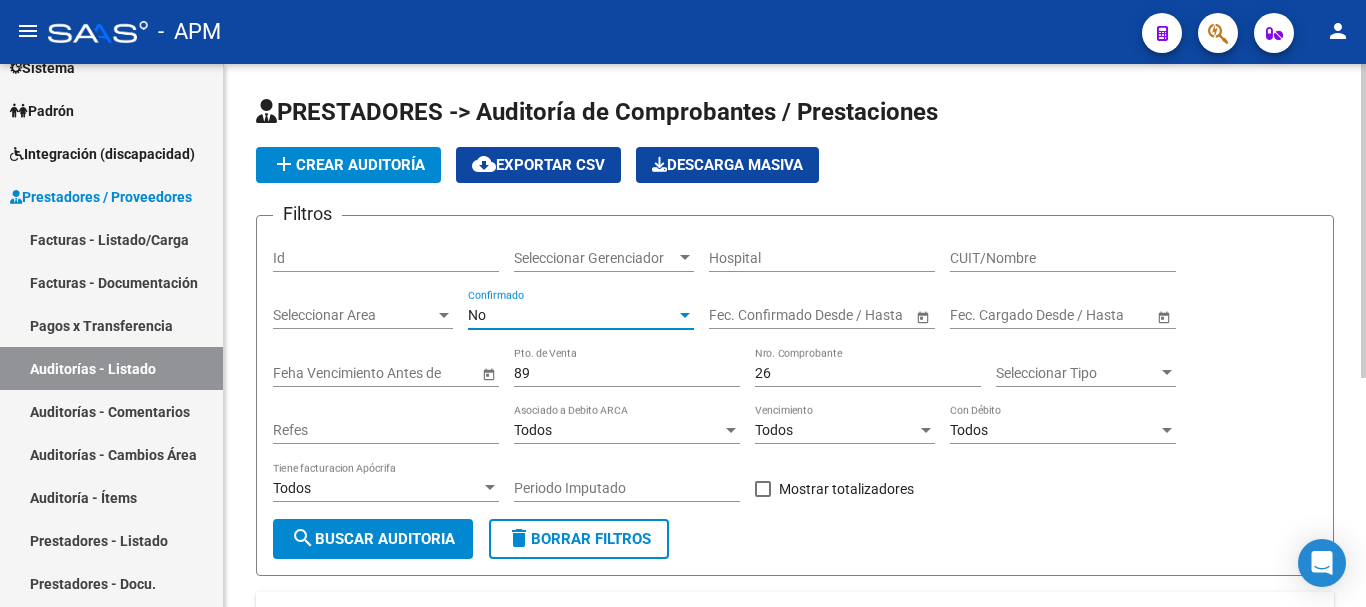 click on "No" at bounding box center [572, 315] 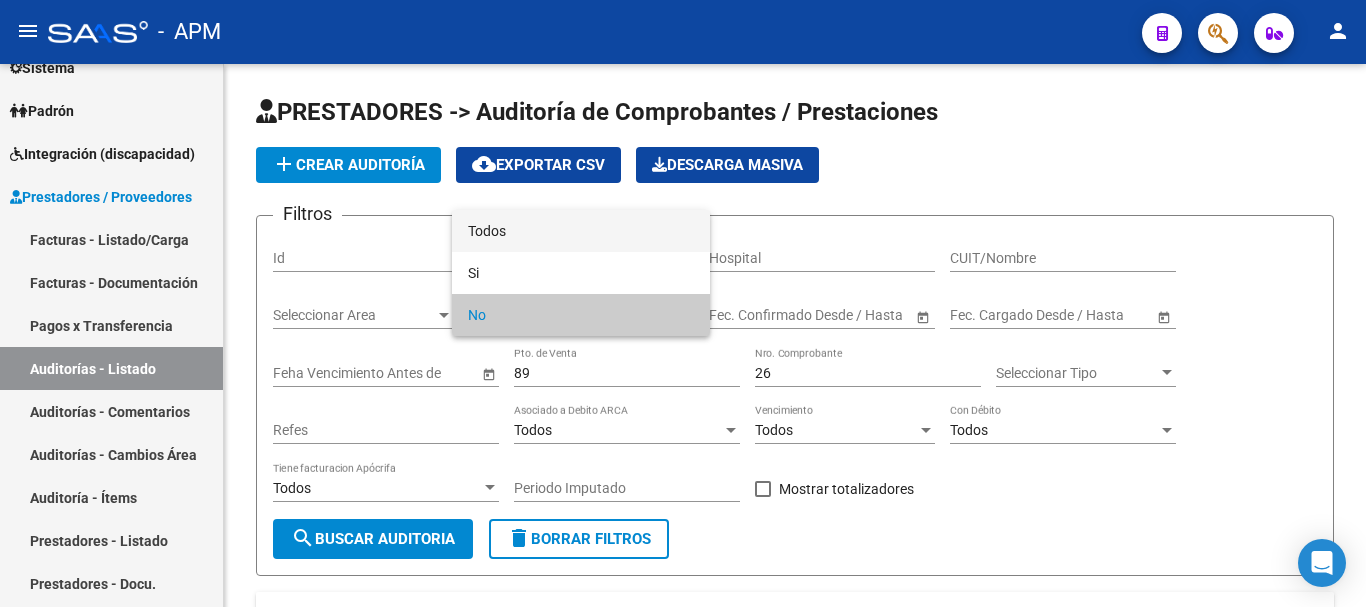 click on "Todos" at bounding box center (581, 231) 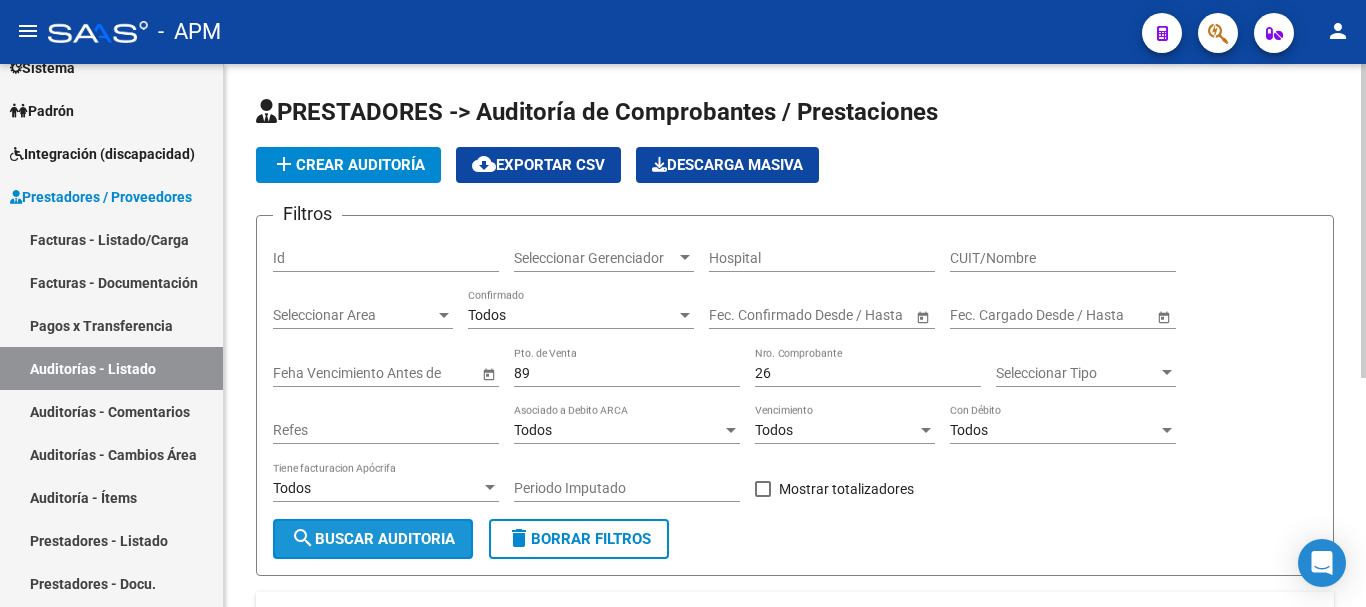 click on "search  Buscar Auditoria" 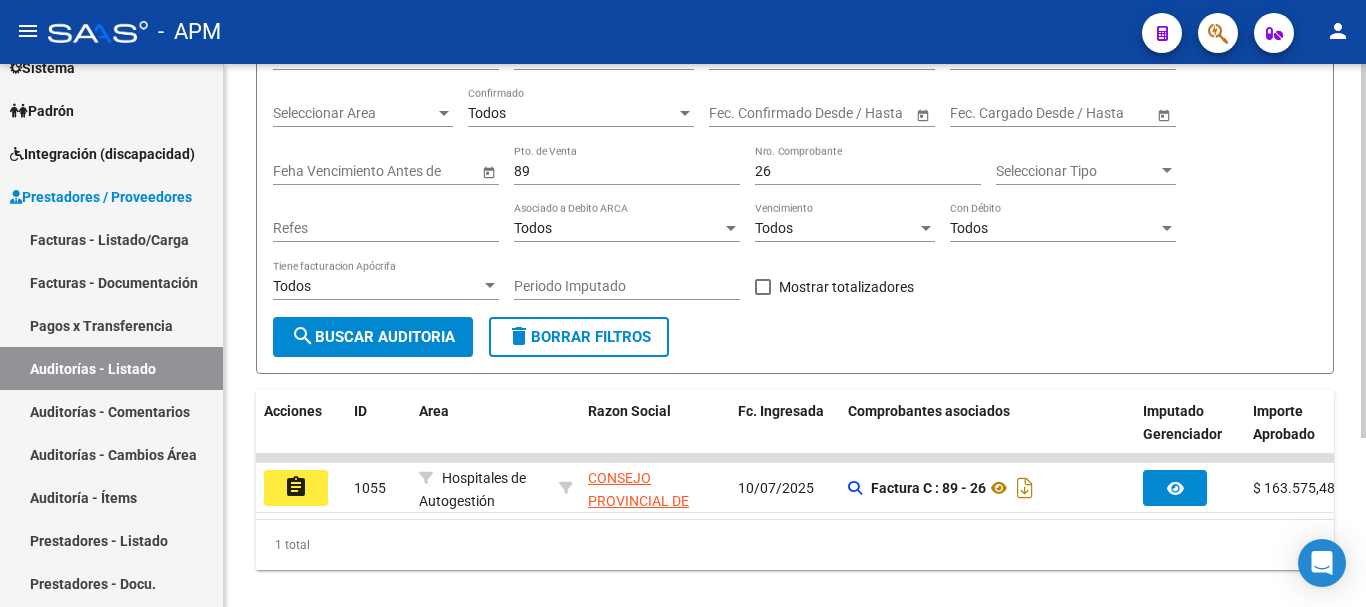 scroll, scrollTop: 245, scrollLeft: 0, axis: vertical 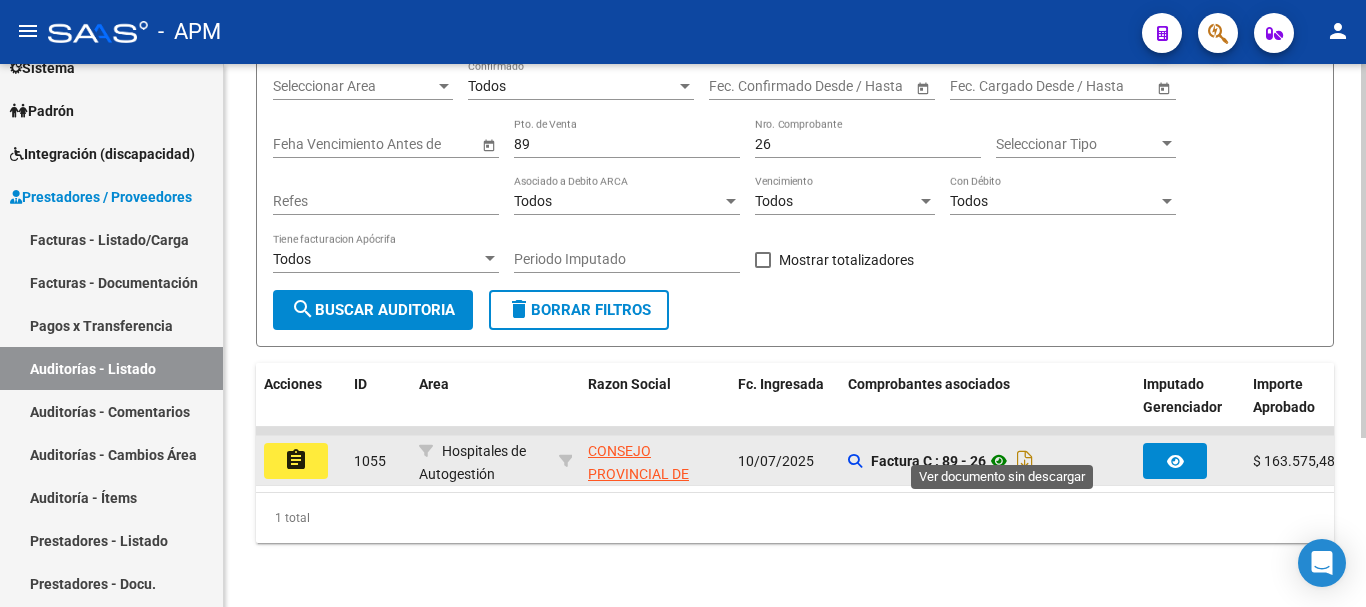 click 